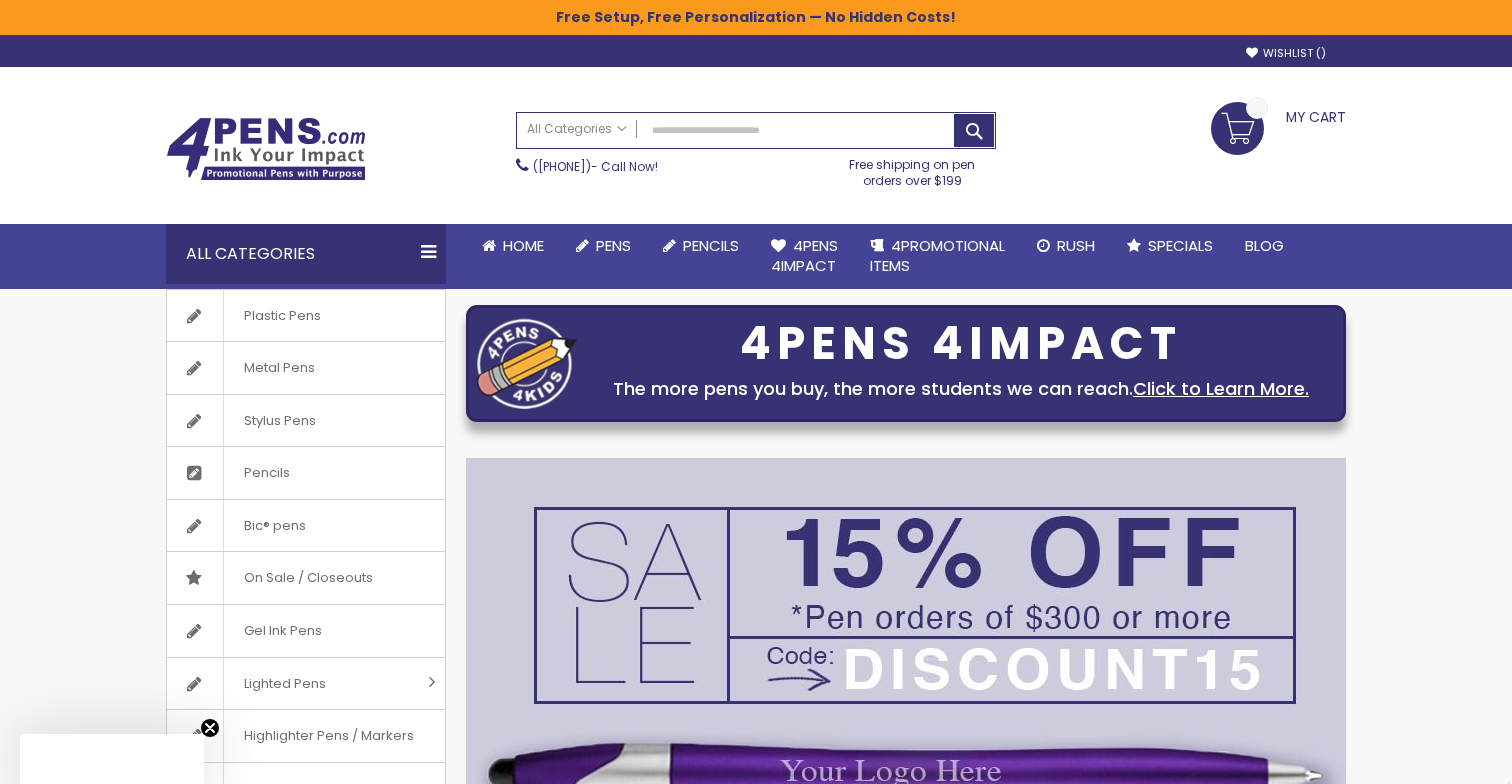 scroll, scrollTop: 0, scrollLeft: 0, axis: both 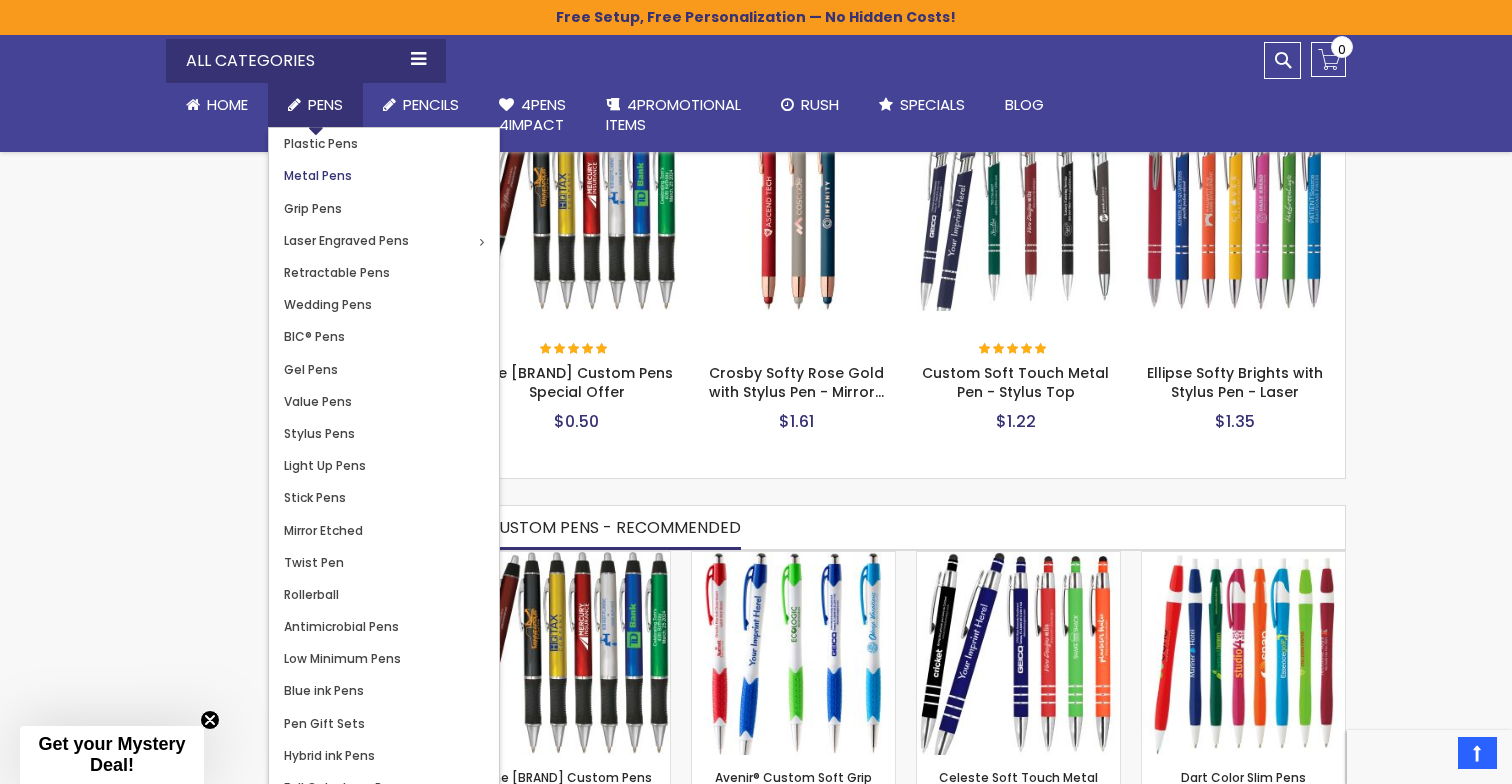click on "Metal Pens" at bounding box center (318, 175) 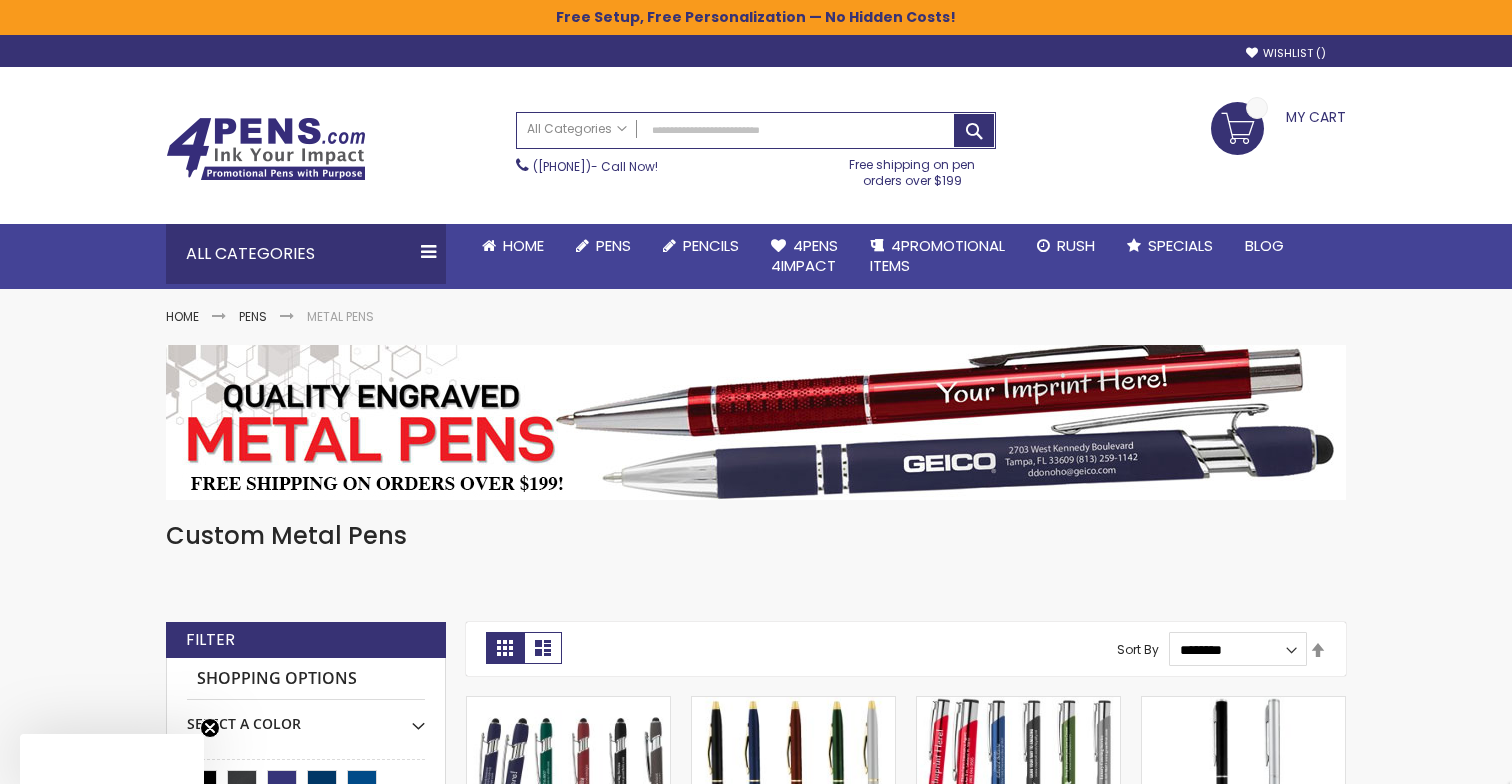 scroll, scrollTop: 0, scrollLeft: 0, axis: both 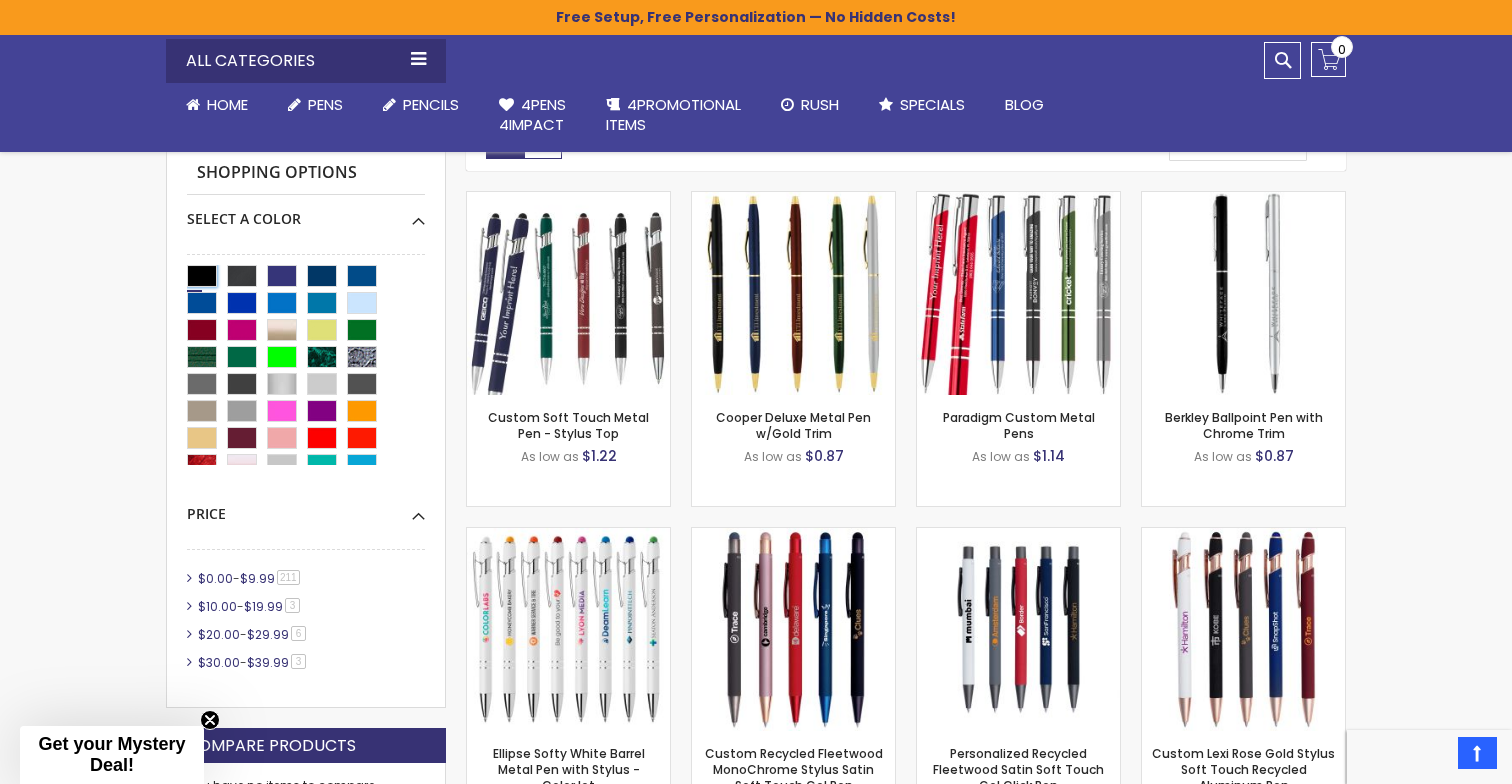 click at bounding box center (202, 276) 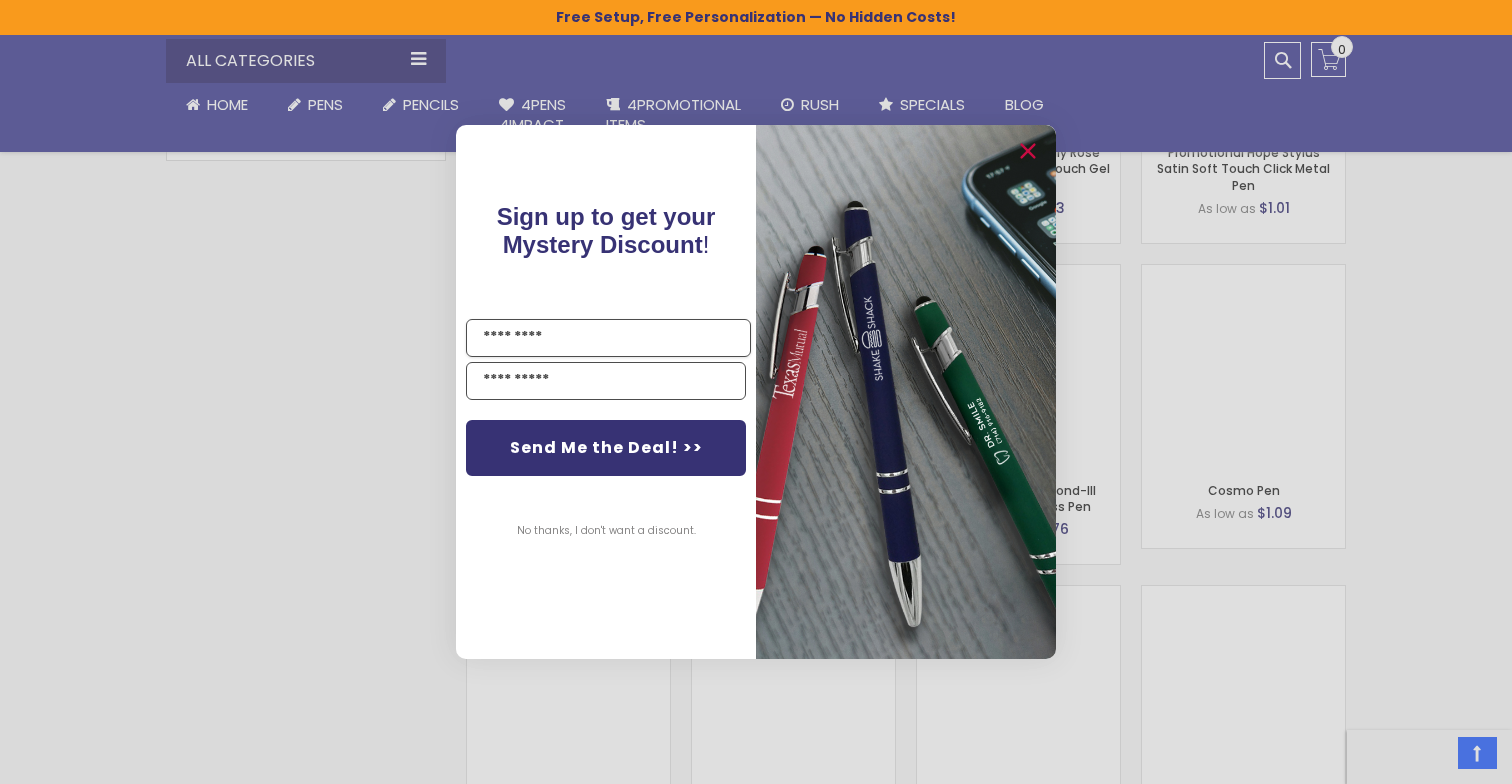 scroll, scrollTop: 1435, scrollLeft: 0, axis: vertical 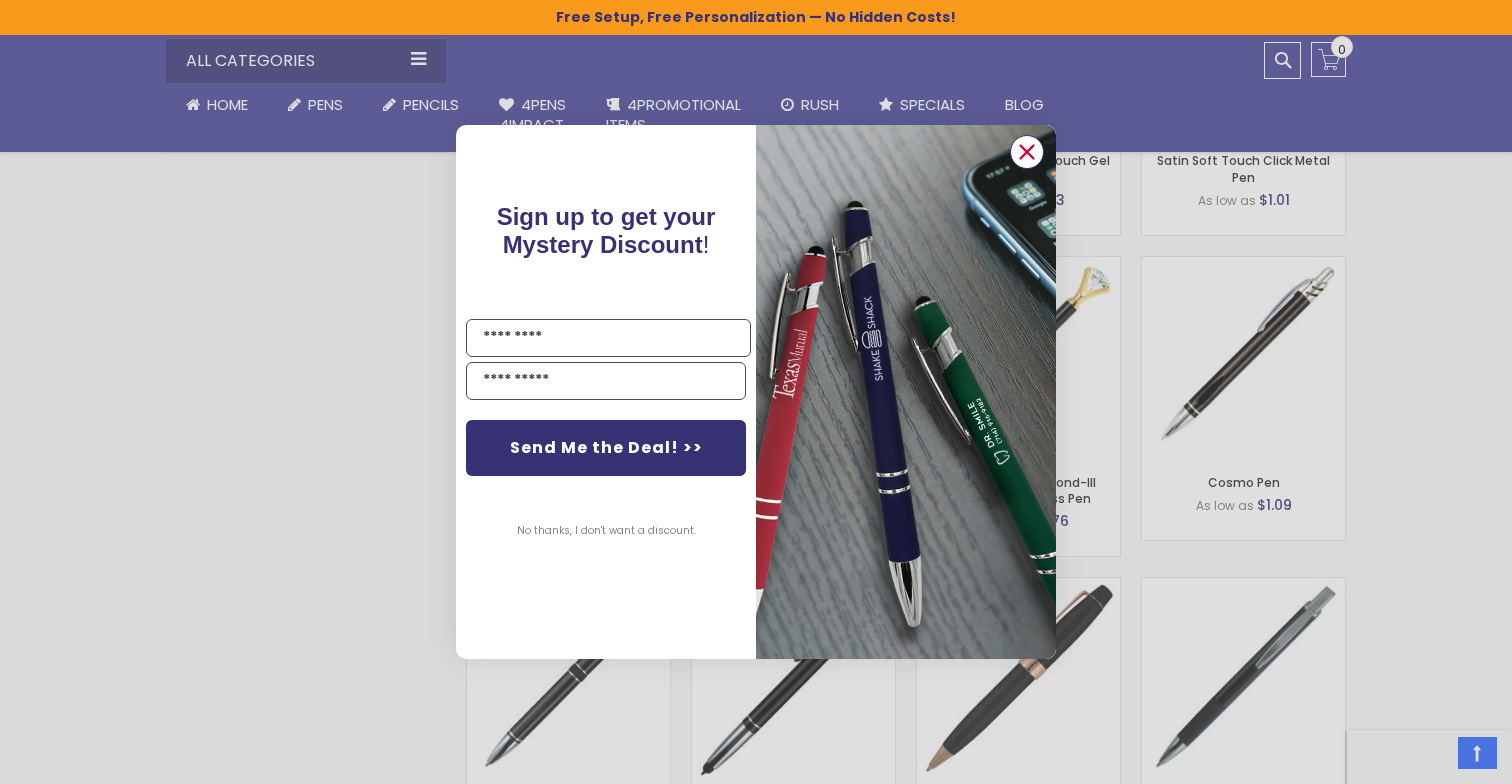 click at bounding box center (1027, 152) 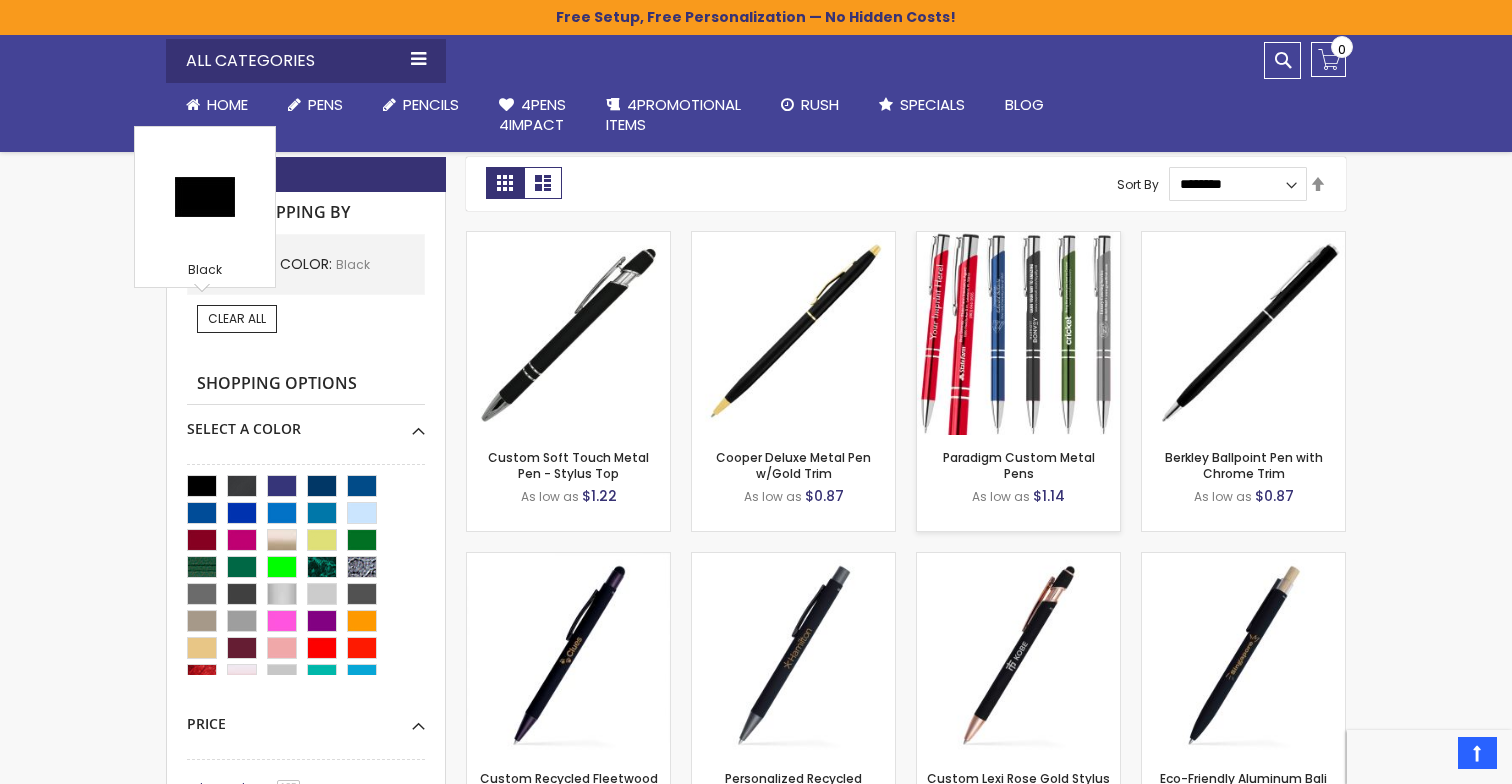 scroll, scrollTop: 476, scrollLeft: 0, axis: vertical 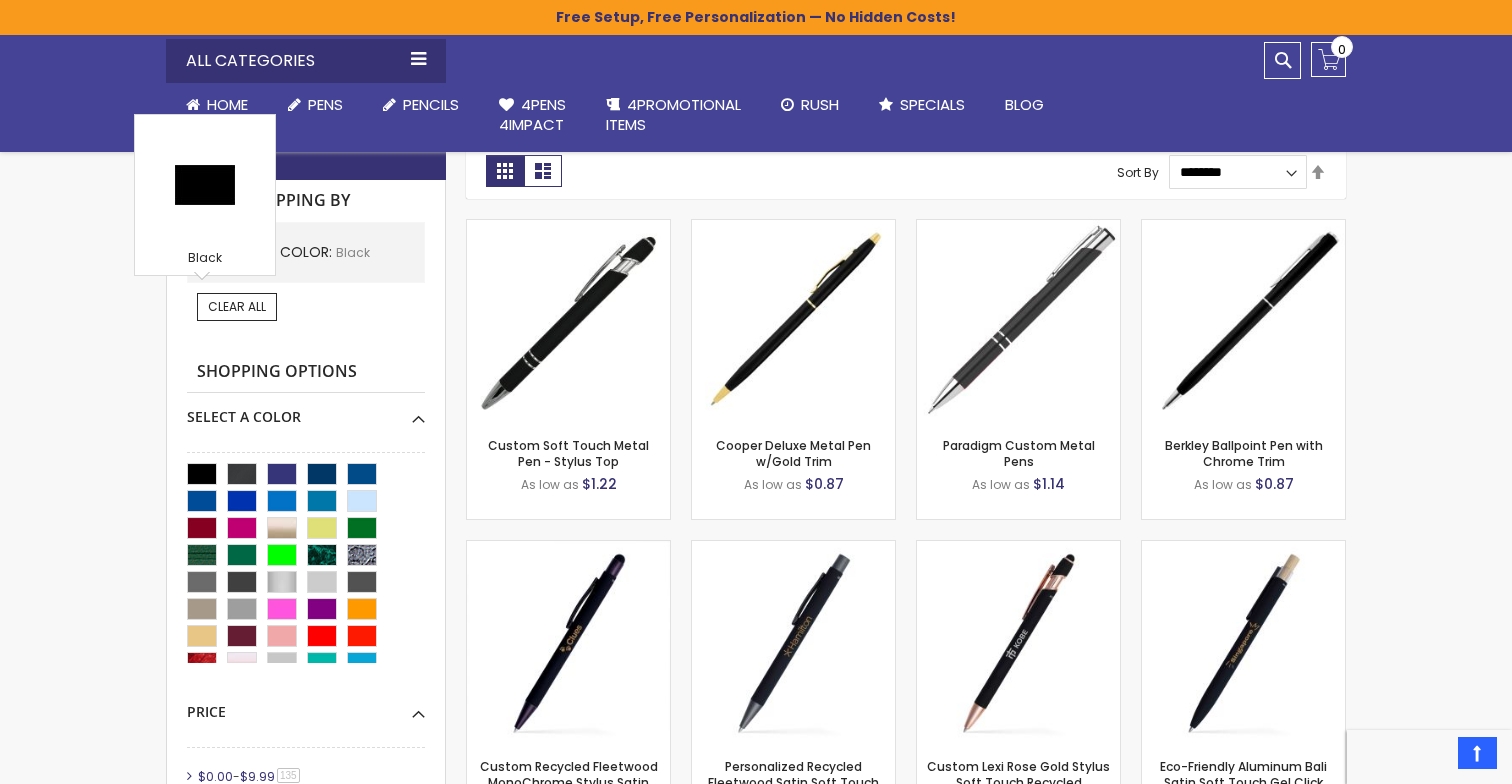 click on "Skip to Content
sample
Wishlist
Sign Out
Sign In
Sign In
Login
Forgot Your Password?
Create an Account
My Account
Toggle Nav
Search
All Categories
Pens" at bounding box center (756, 2548) 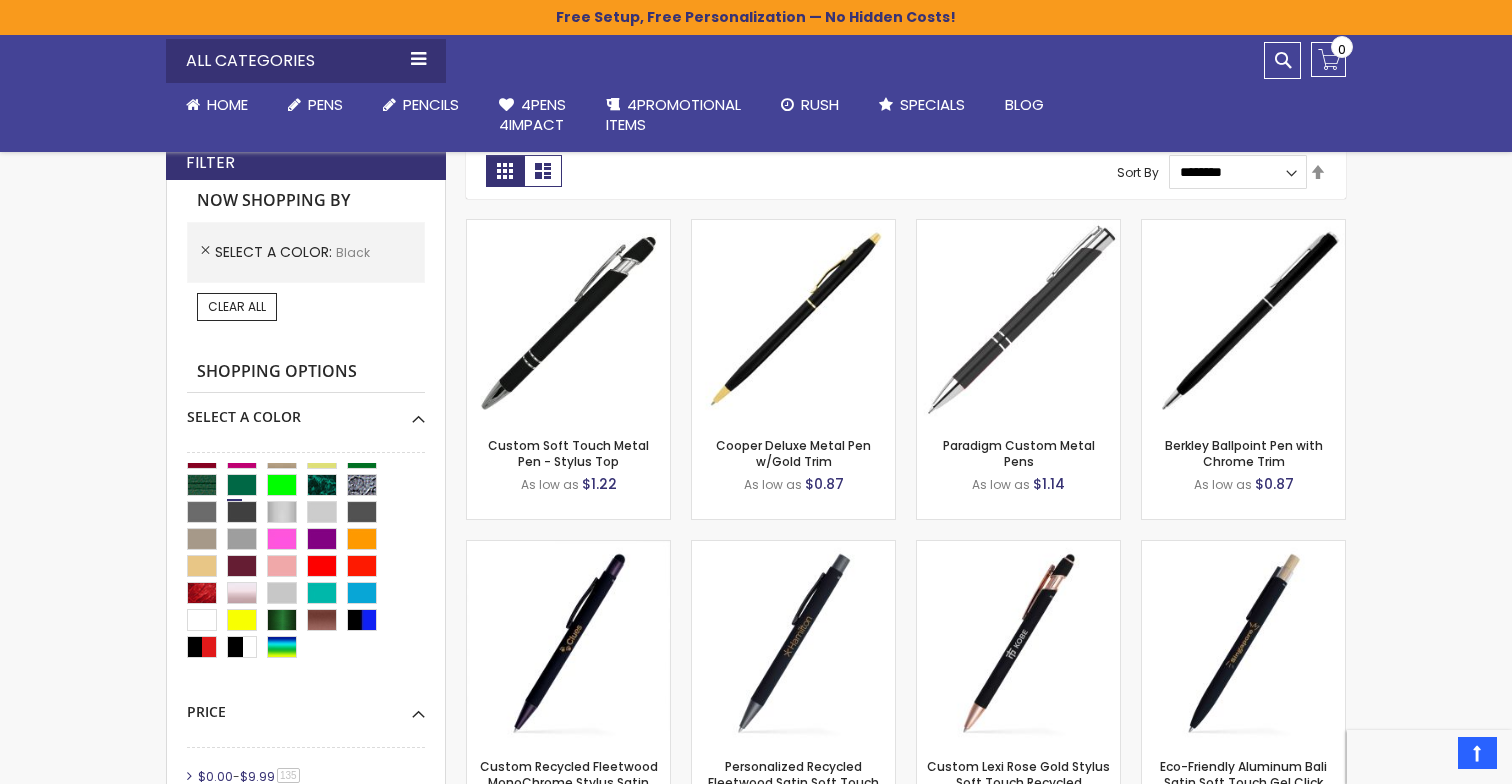 scroll, scrollTop: 70, scrollLeft: 0, axis: vertical 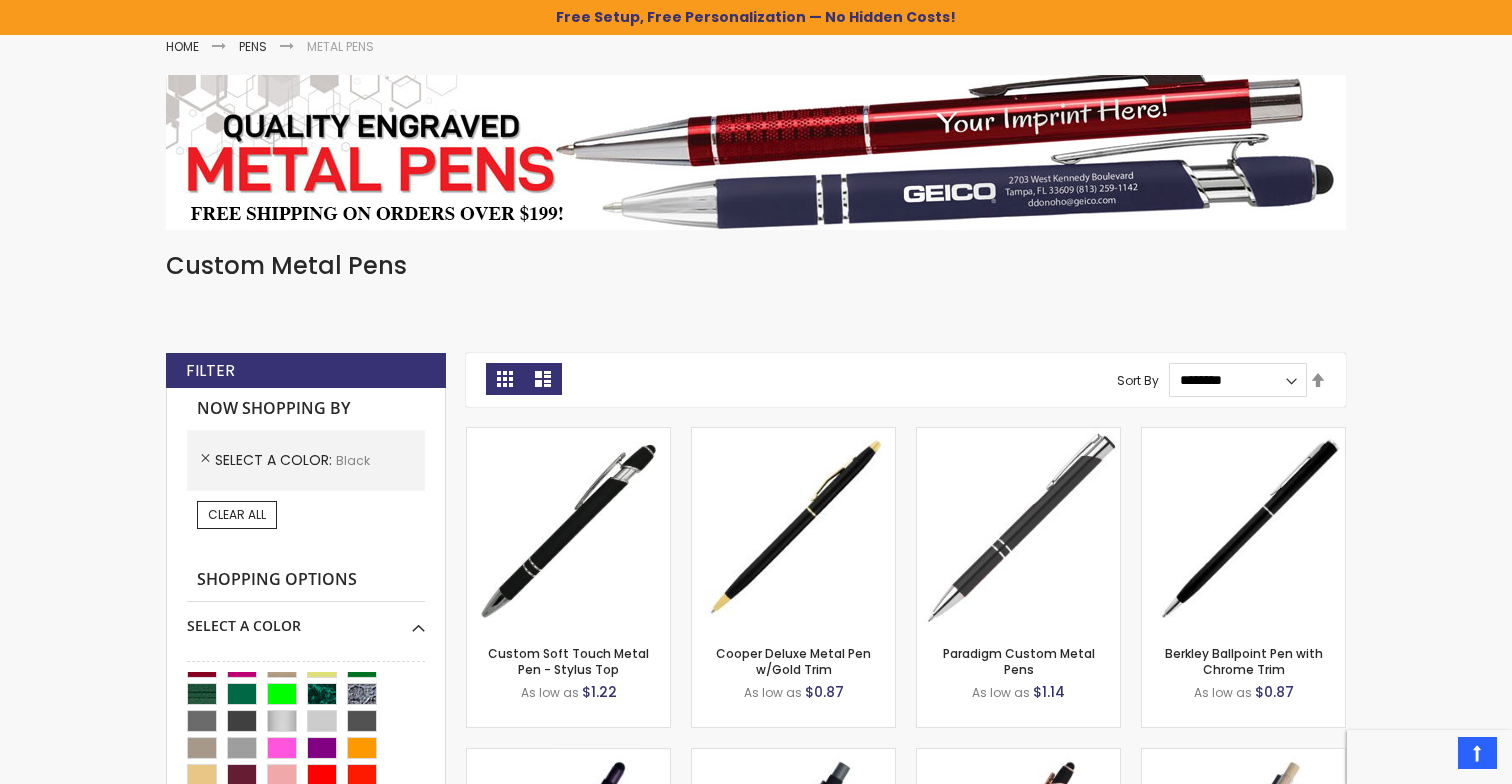 click on "List" at bounding box center (543, 379) 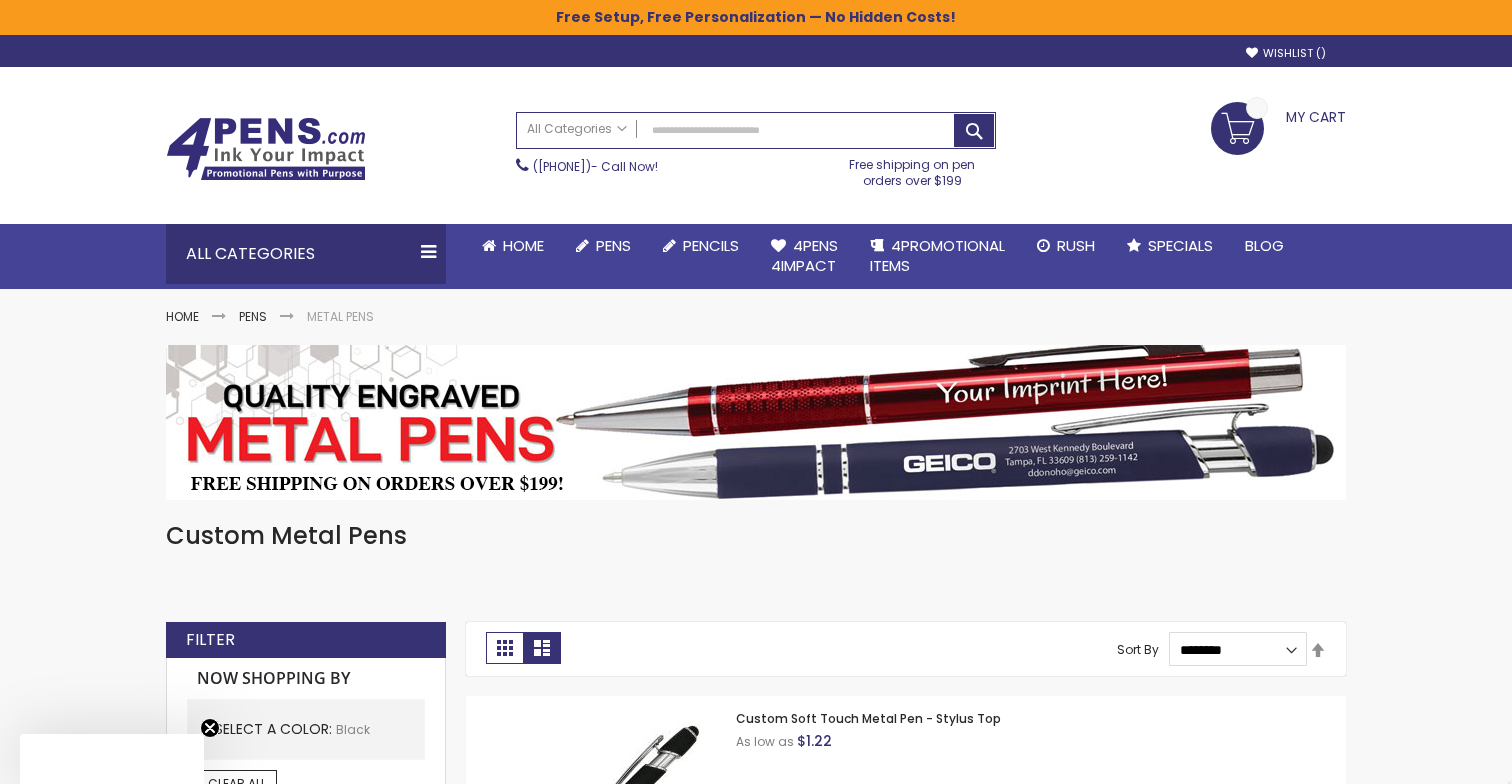 scroll, scrollTop: 0, scrollLeft: 0, axis: both 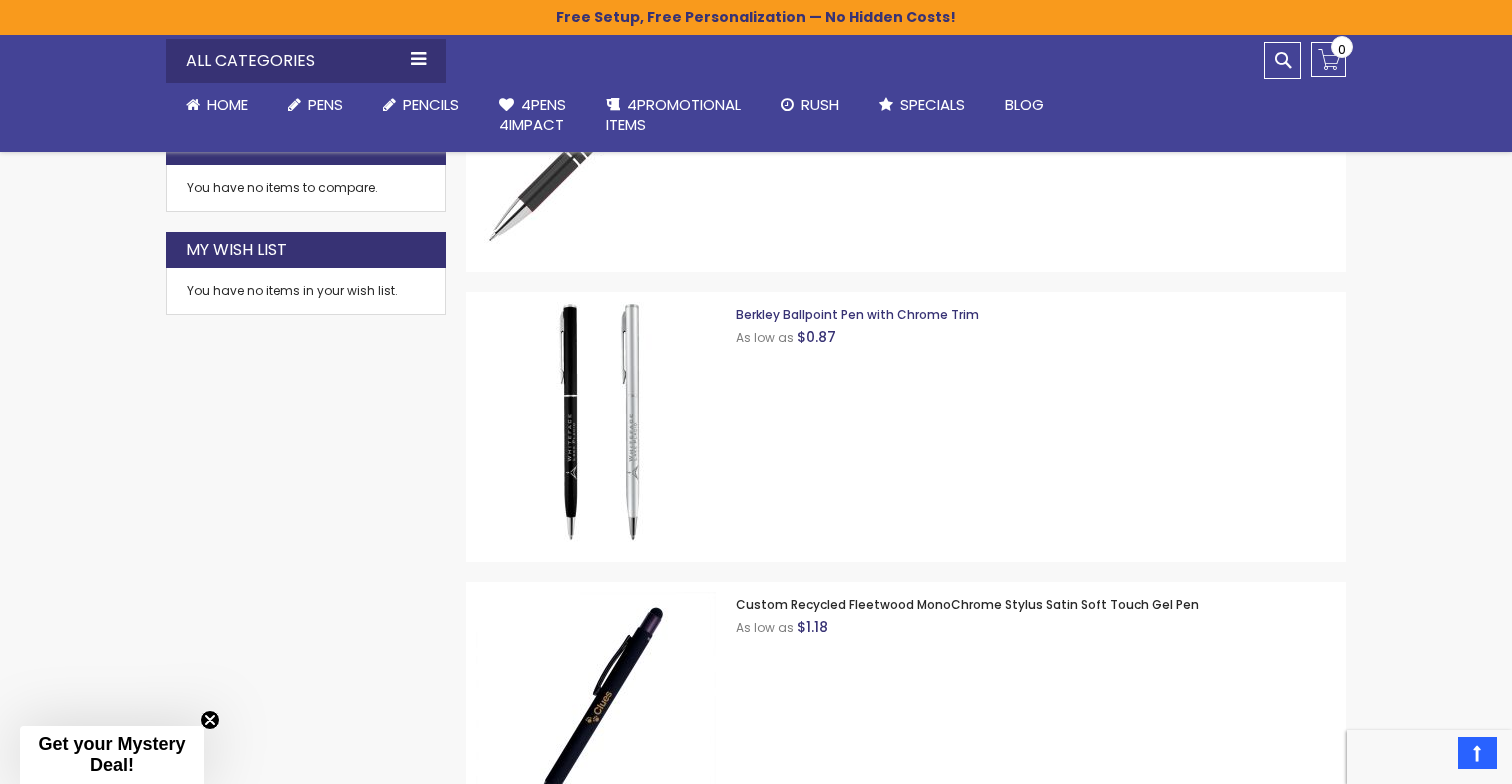 click on "Berkley Ballpoint Pen with Chrome Trim" at bounding box center (857, 314) 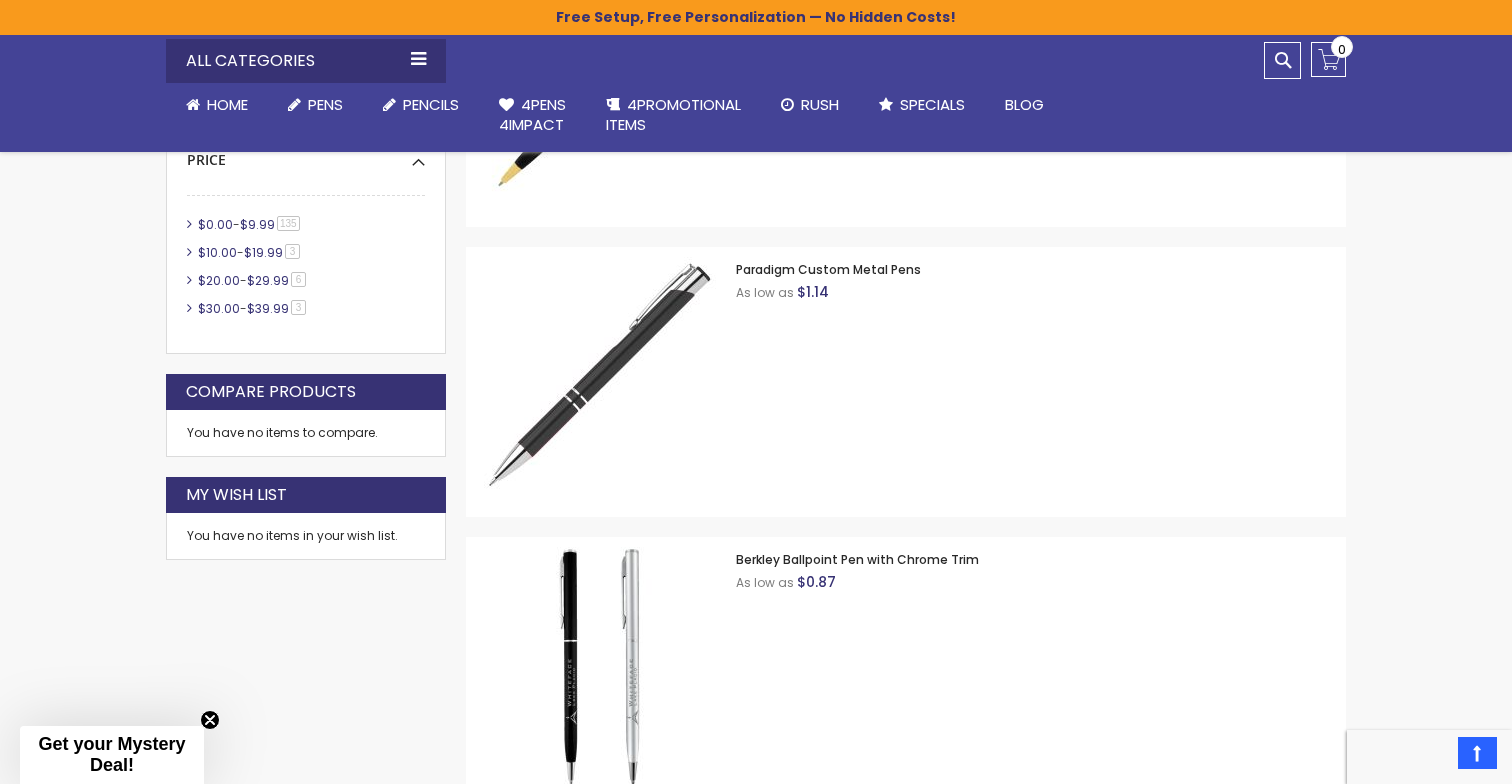 scroll, scrollTop: 1027, scrollLeft: 0, axis: vertical 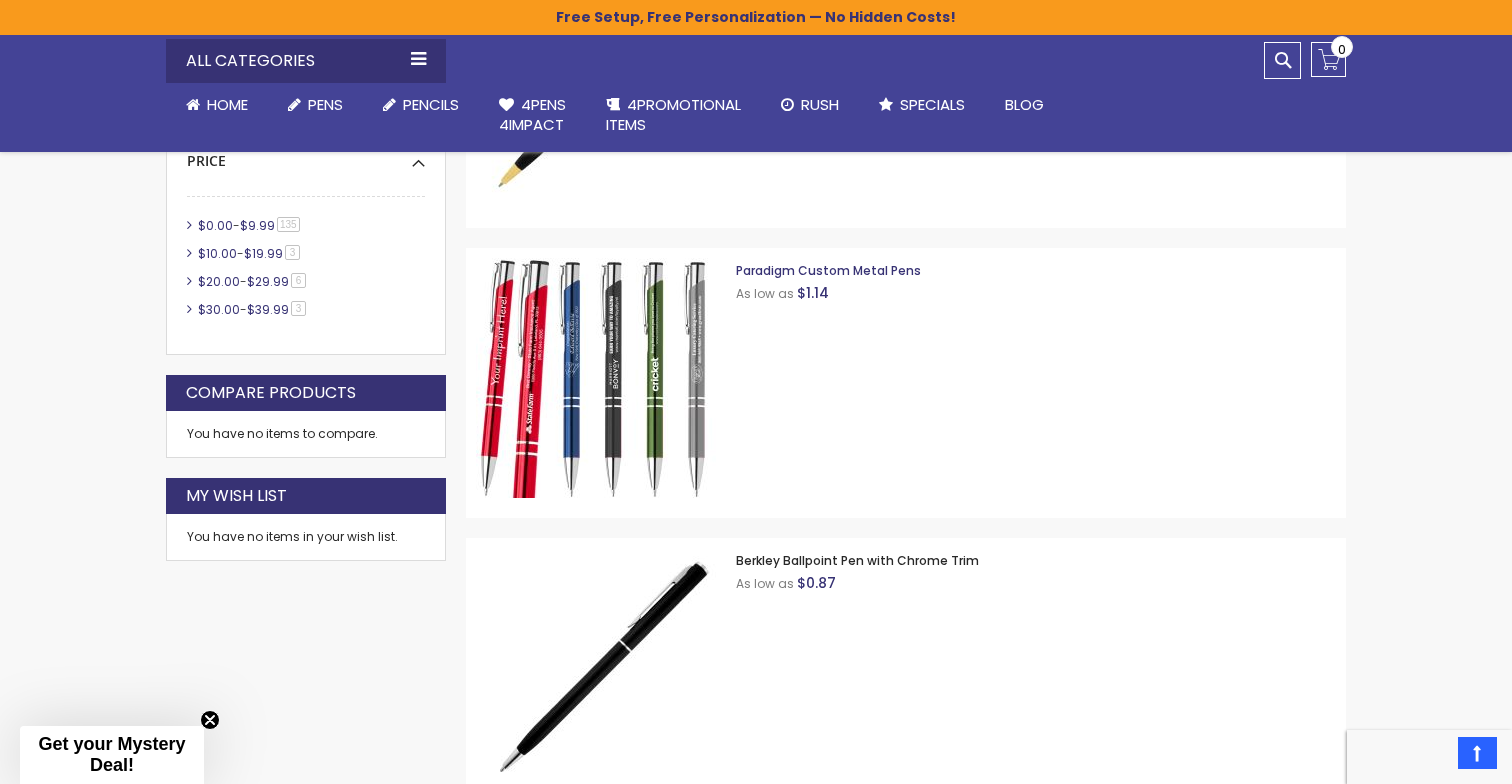 click on "Paradigm Custom Metal Pens" at bounding box center (828, 270) 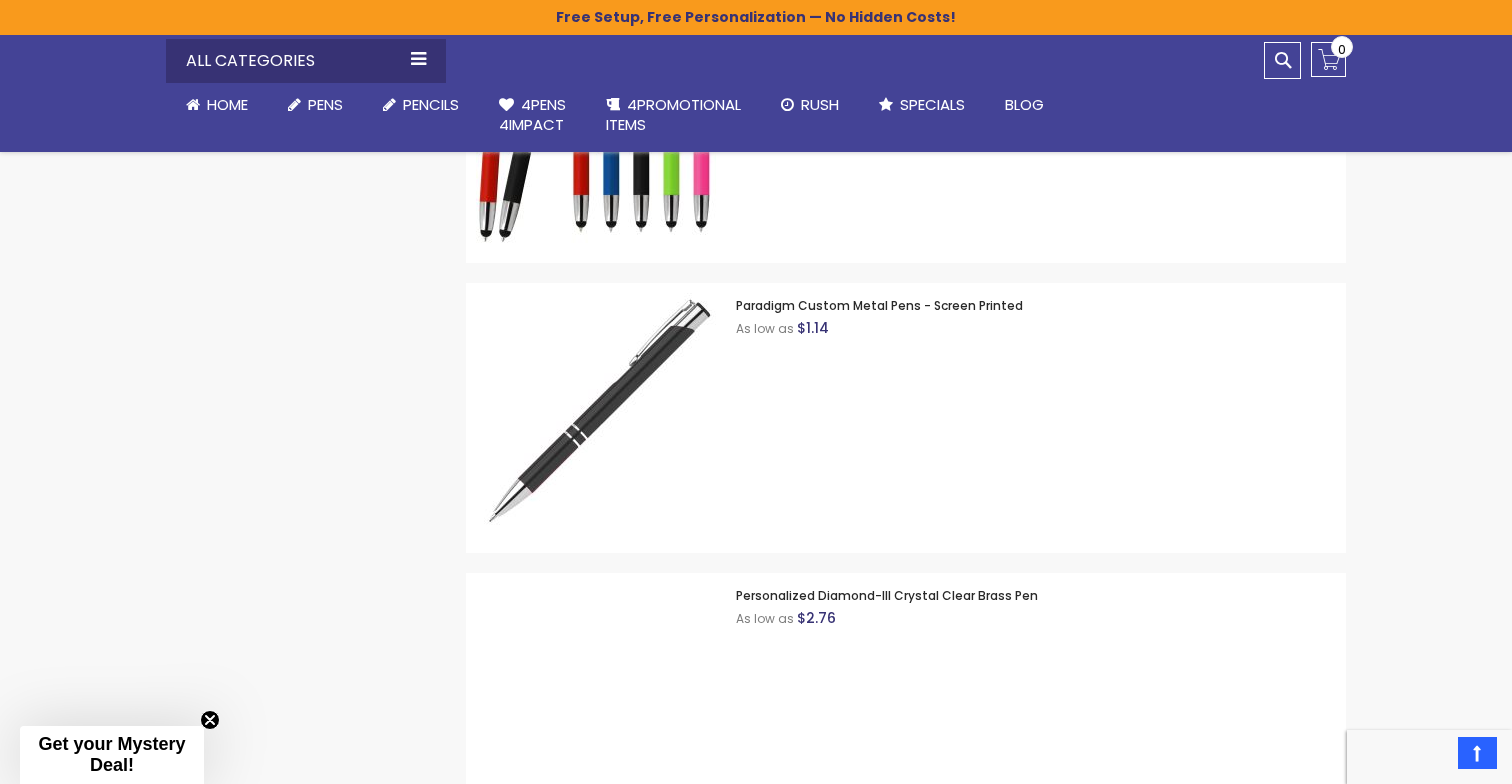 scroll, scrollTop: 4187, scrollLeft: 0, axis: vertical 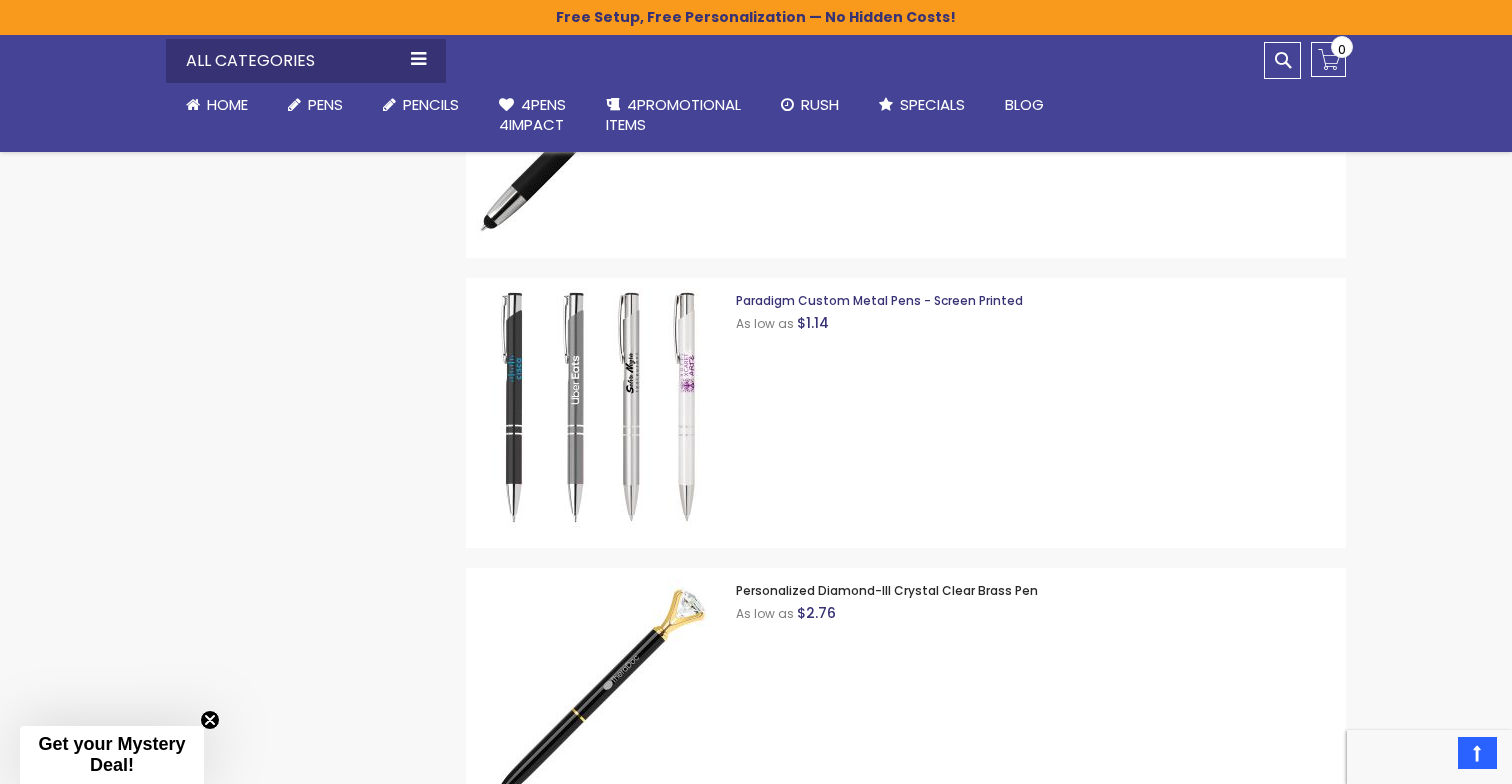 click on "Paradigm Custom Metal Pens - Screen Printed" at bounding box center (879, 300) 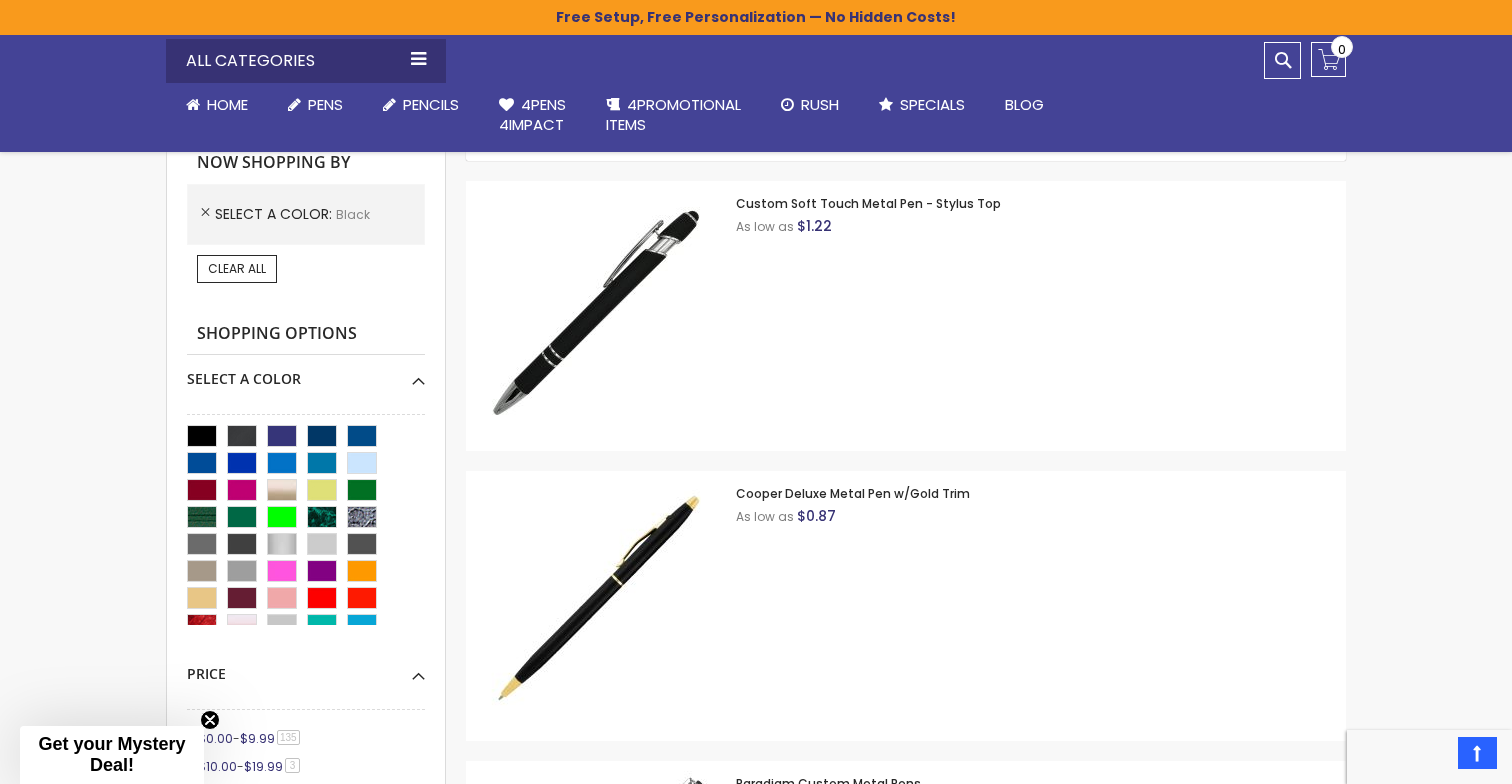 scroll, scrollTop: 526, scrollLeft: 0, axis: vertical 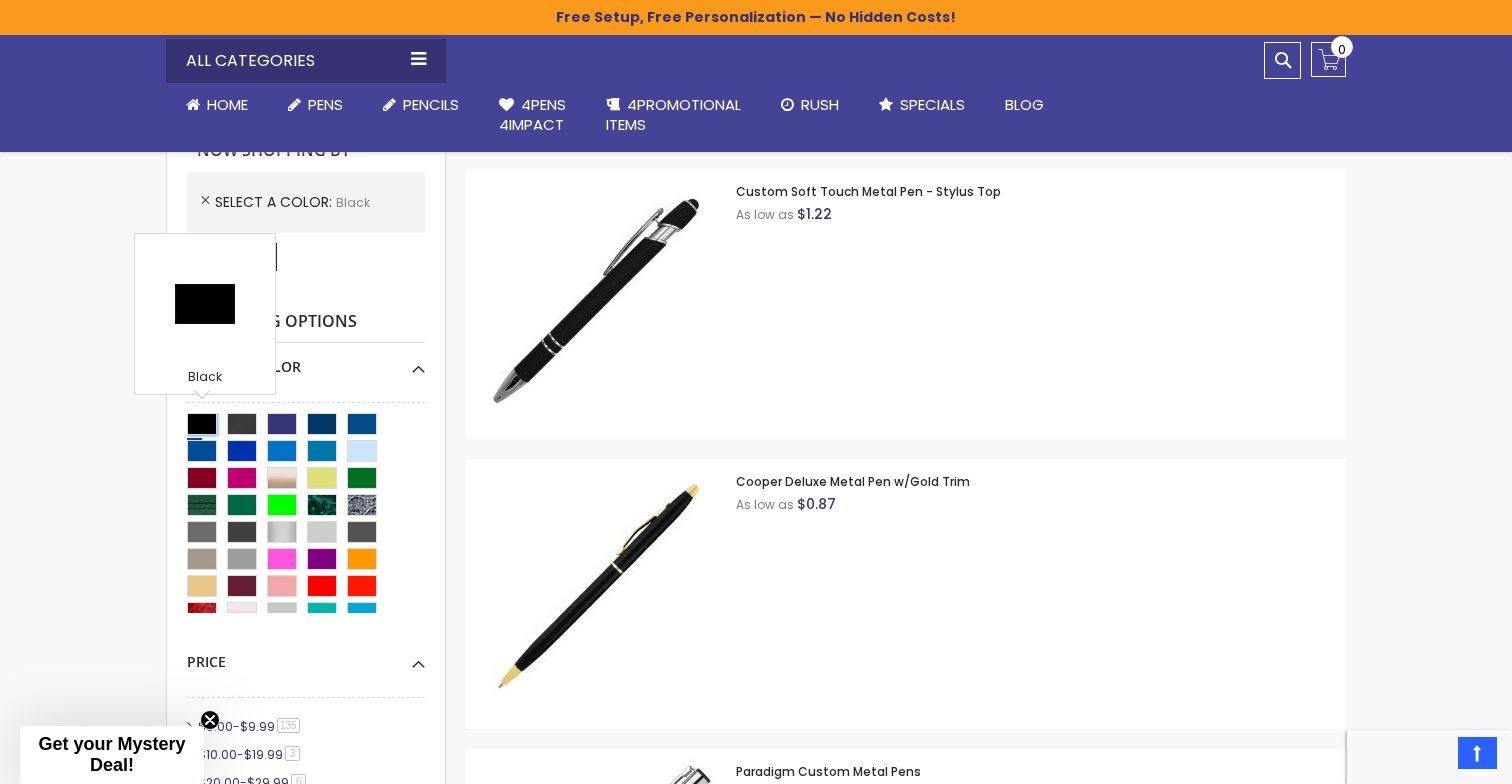 click at bounding box center [202, 424] 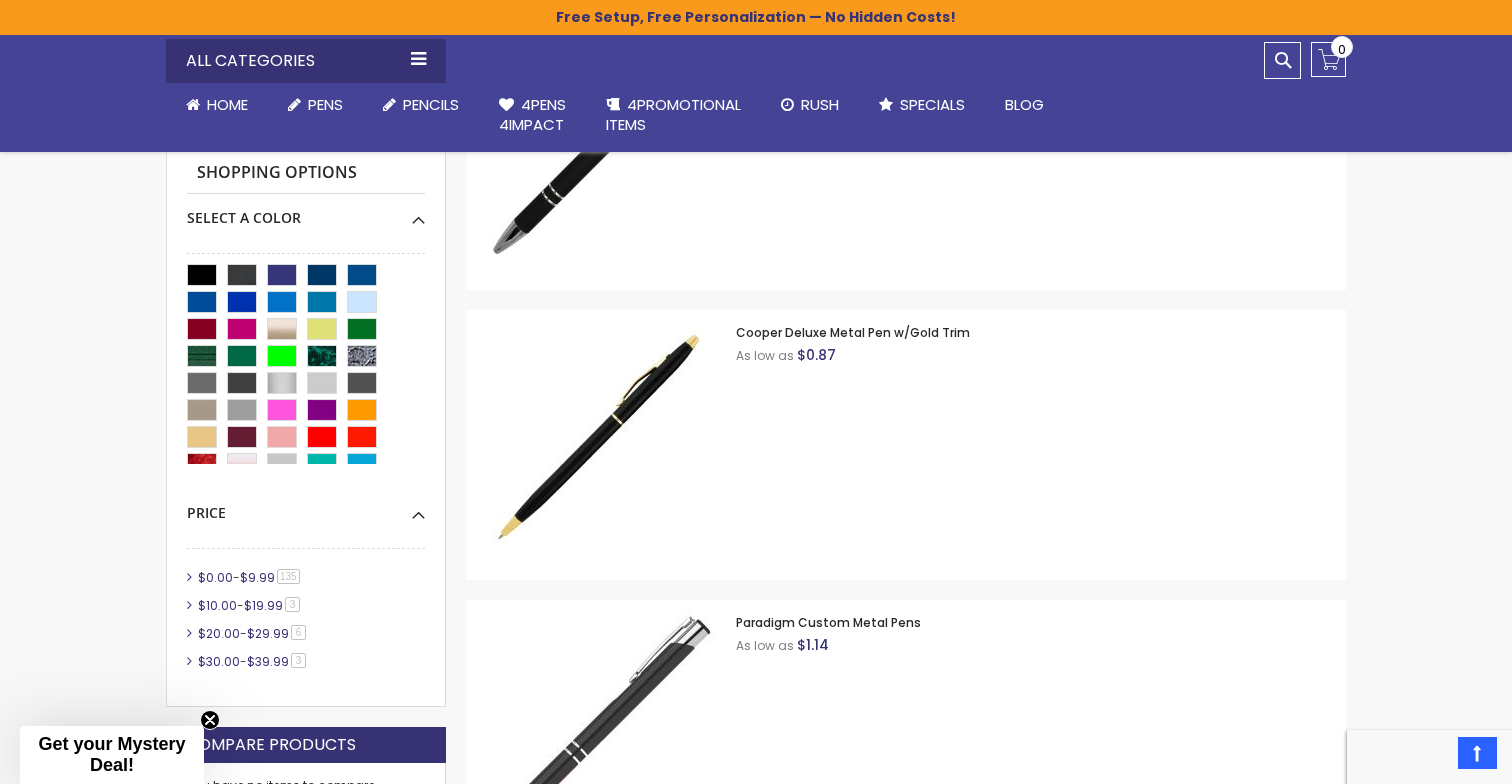scroll, scrollTop: 641, scrollLeft: 0, axis: vertical 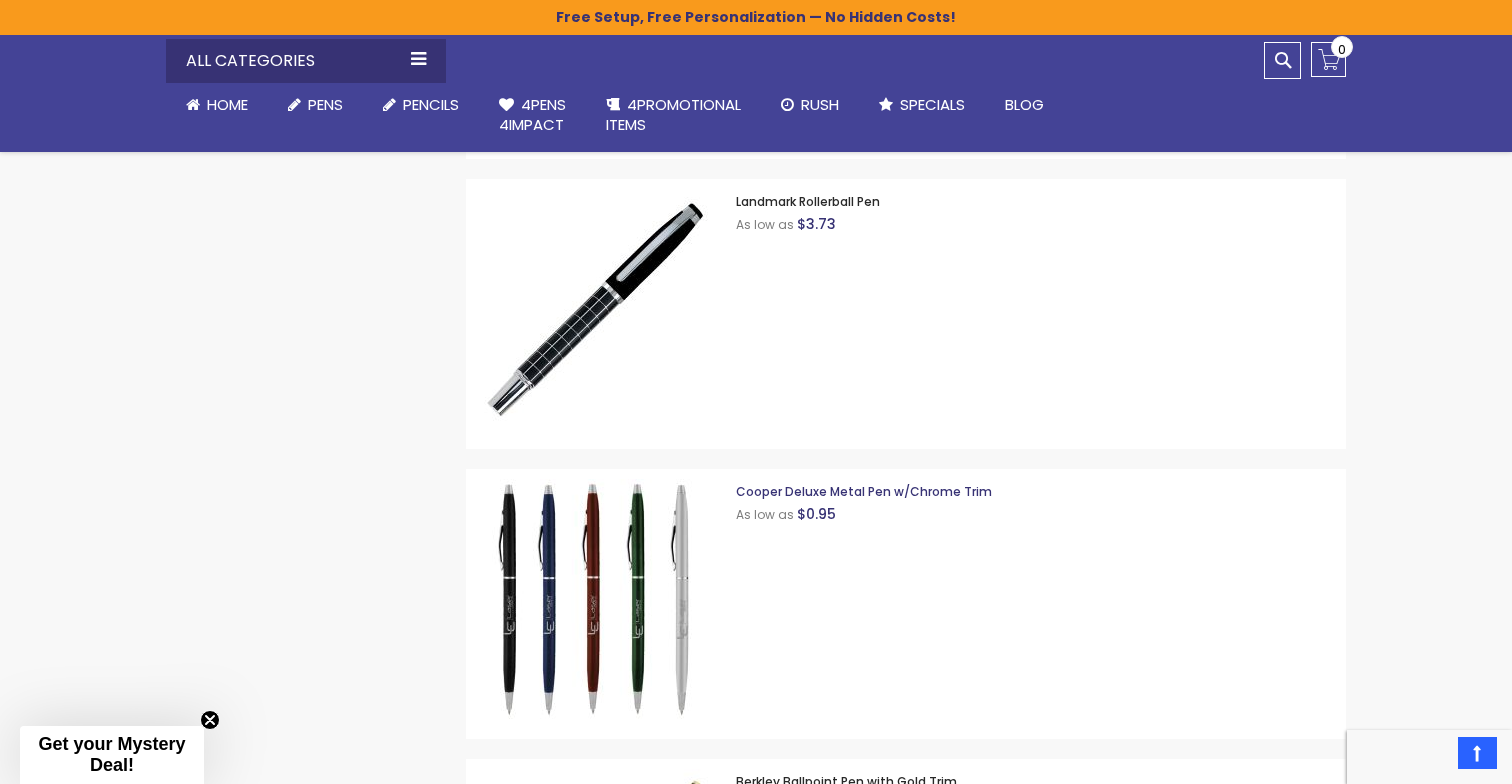click on "Cooper Deluxe Metal Pen w/Chrome Trim" at bounding box center (864, 491) 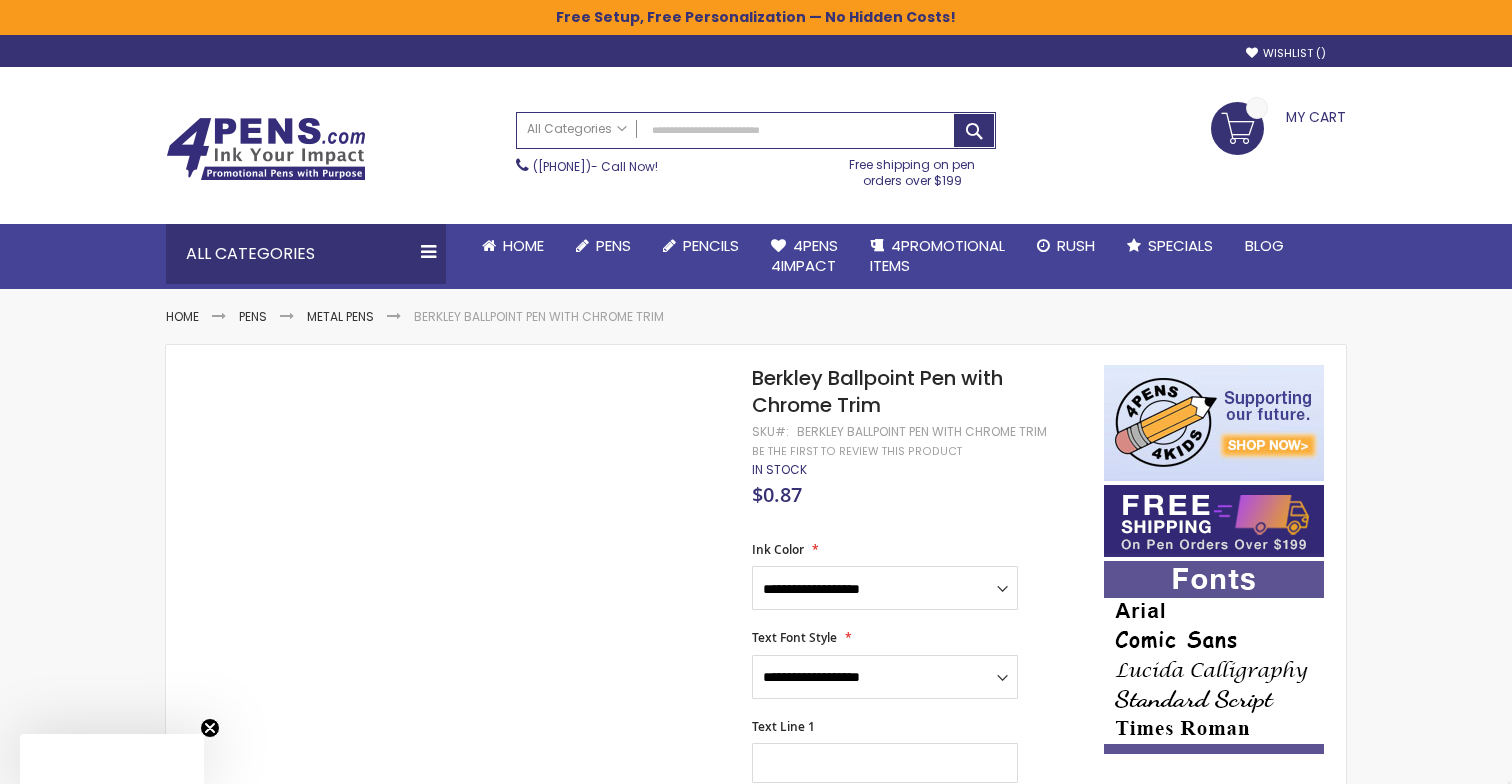 scroll, scrollTop: 0, scrollLeft: 0, axis: both 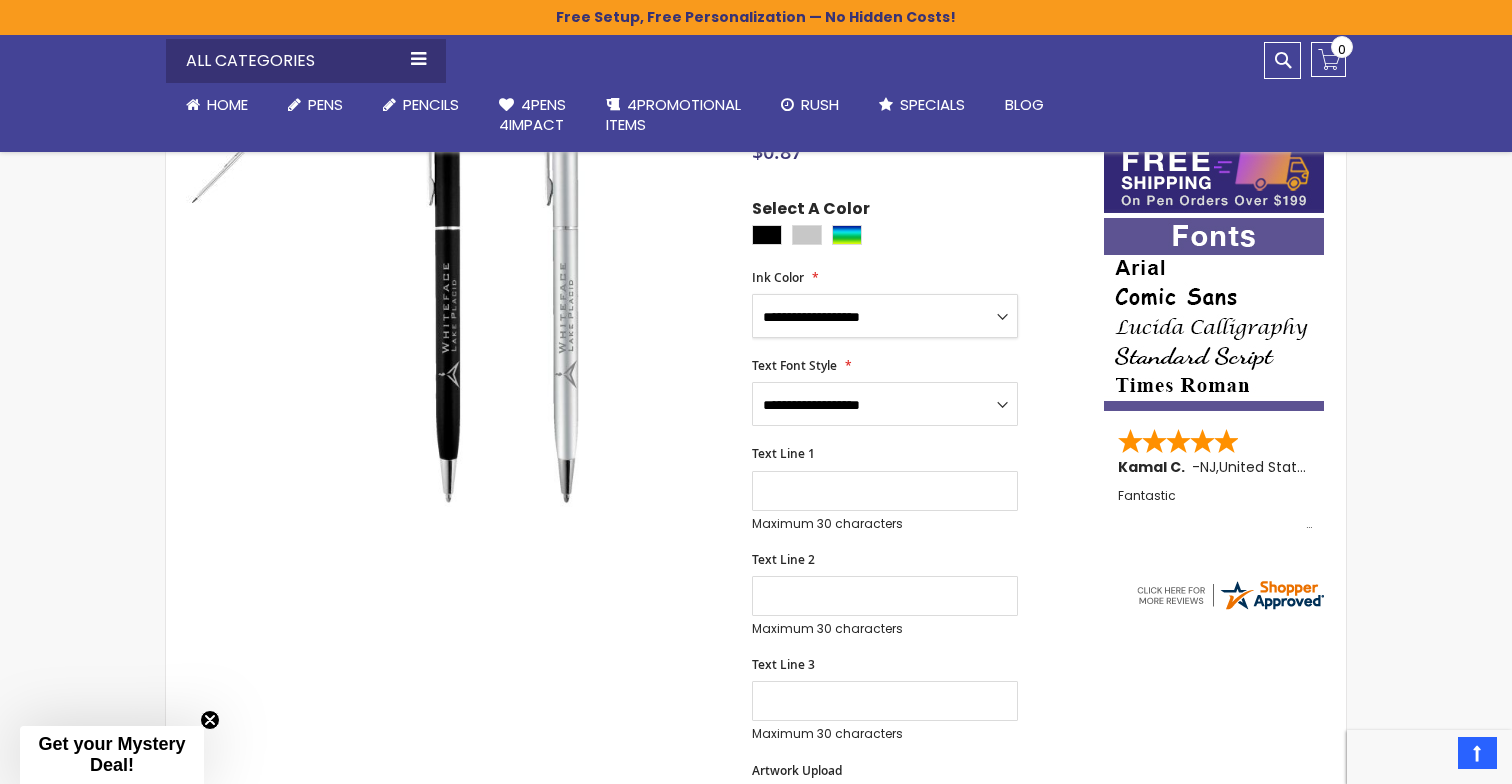 select on "****" 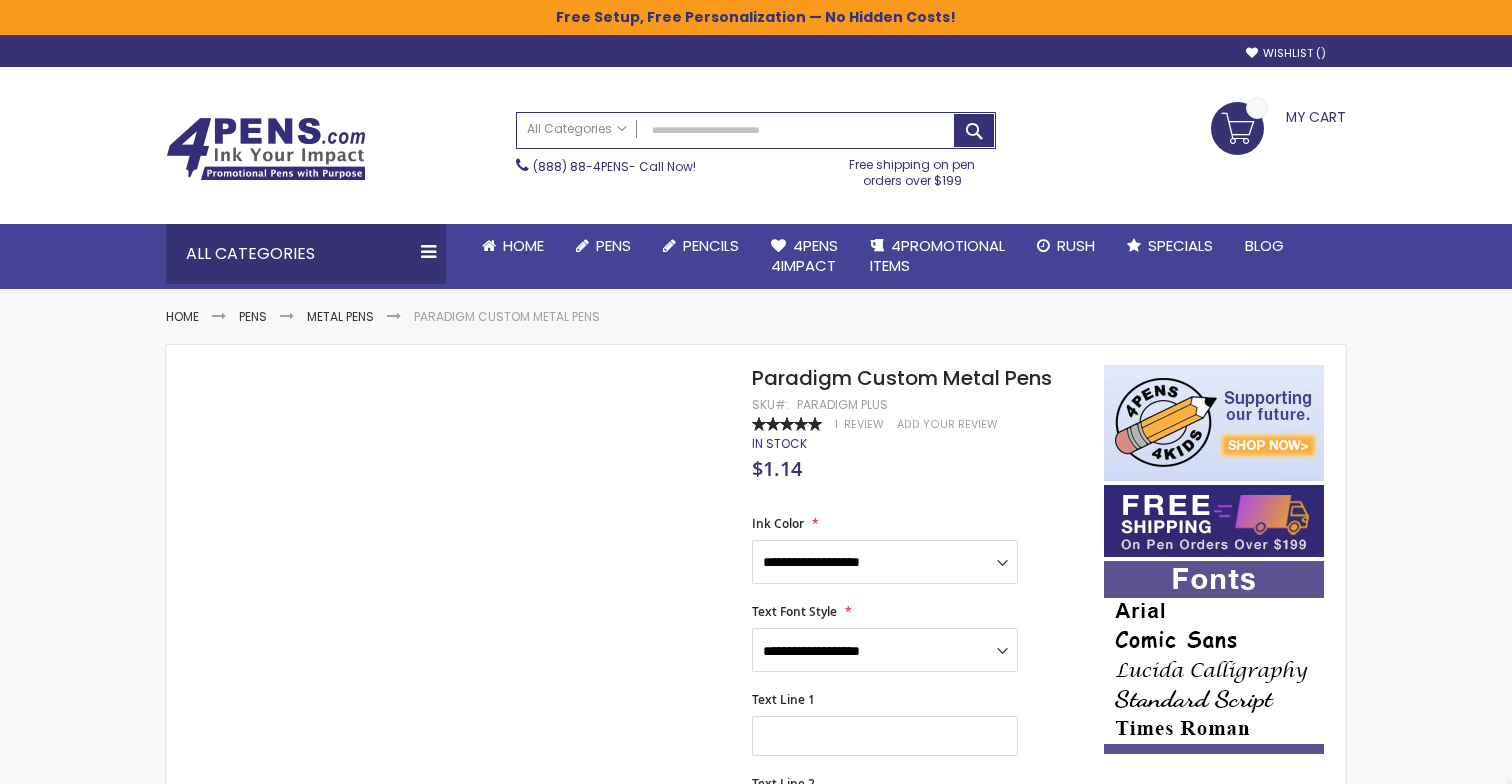 scroll, scrollTop: 0, scrollLeft: 0, axis: both 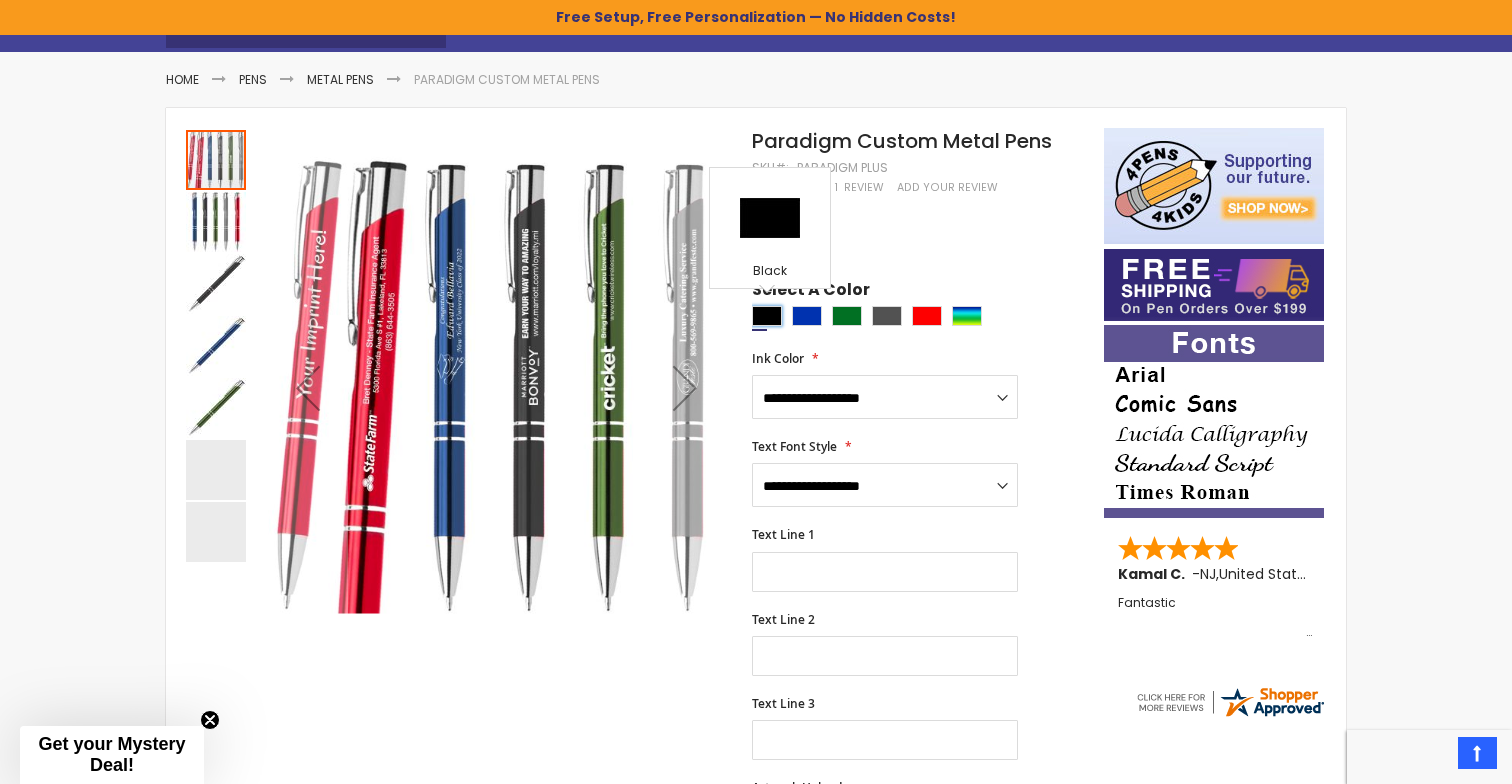 click at bounding box center (767, 316) 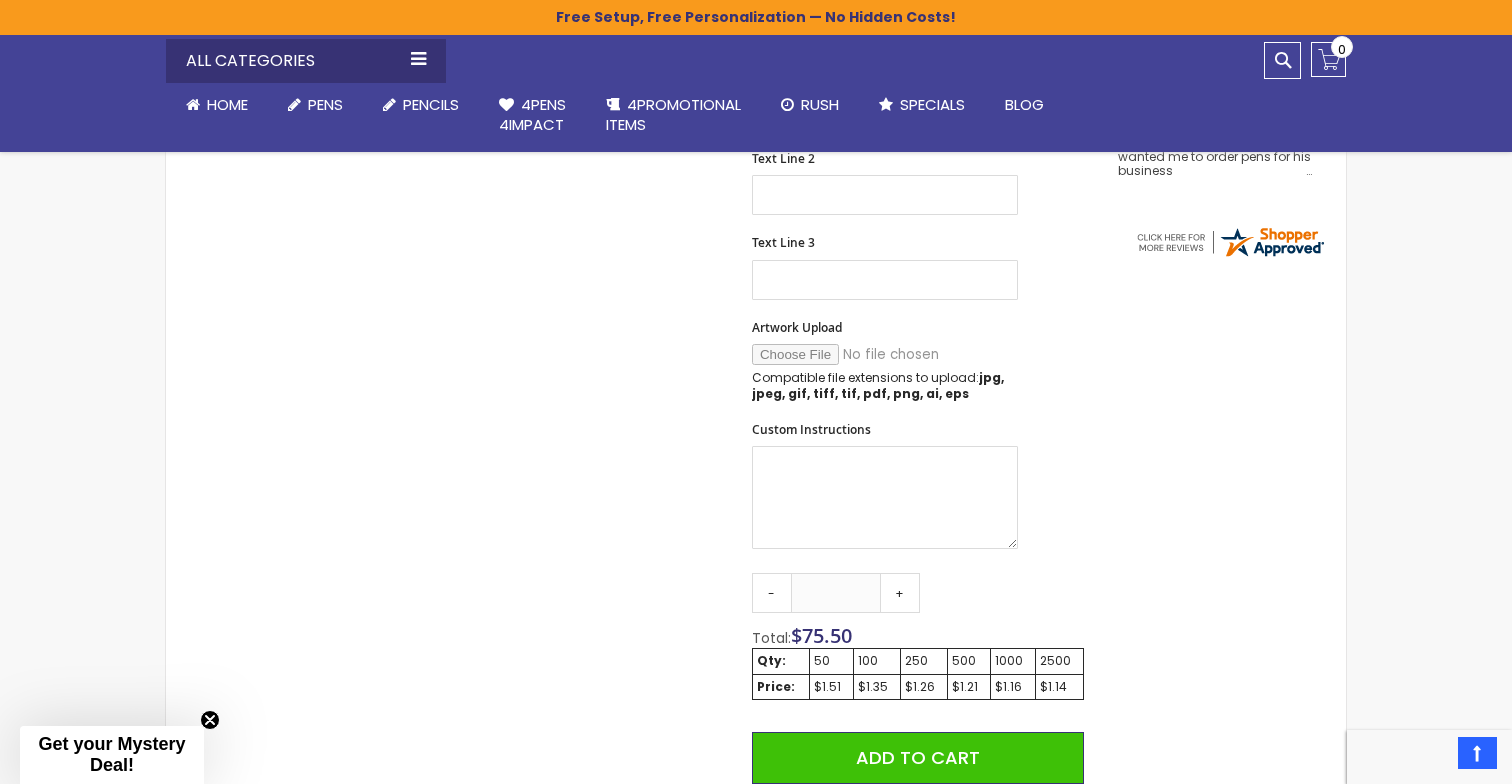 scroll, scrollTop: 697, scrollLeft: 0, axis: vertical 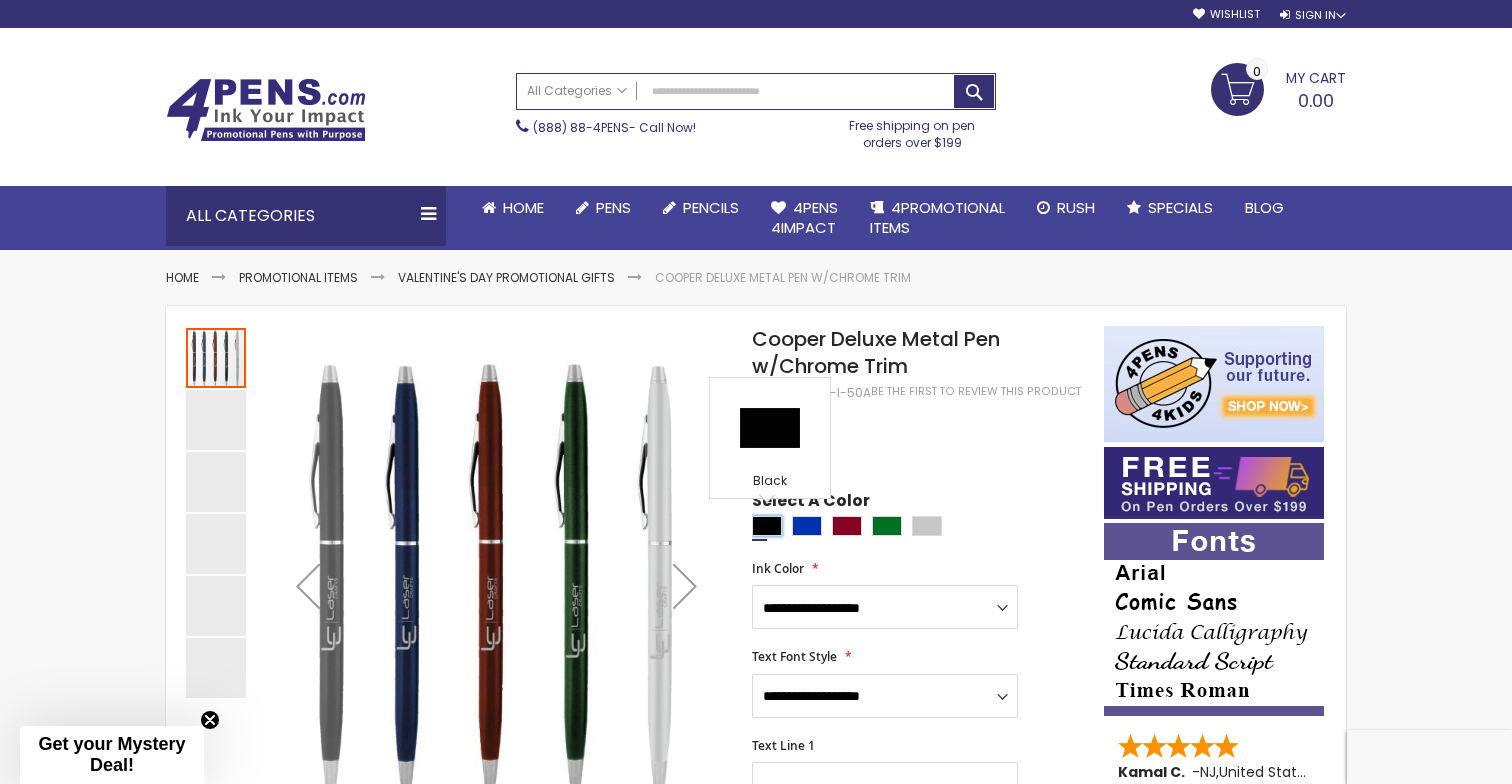 click at bounding box center [767, 526] 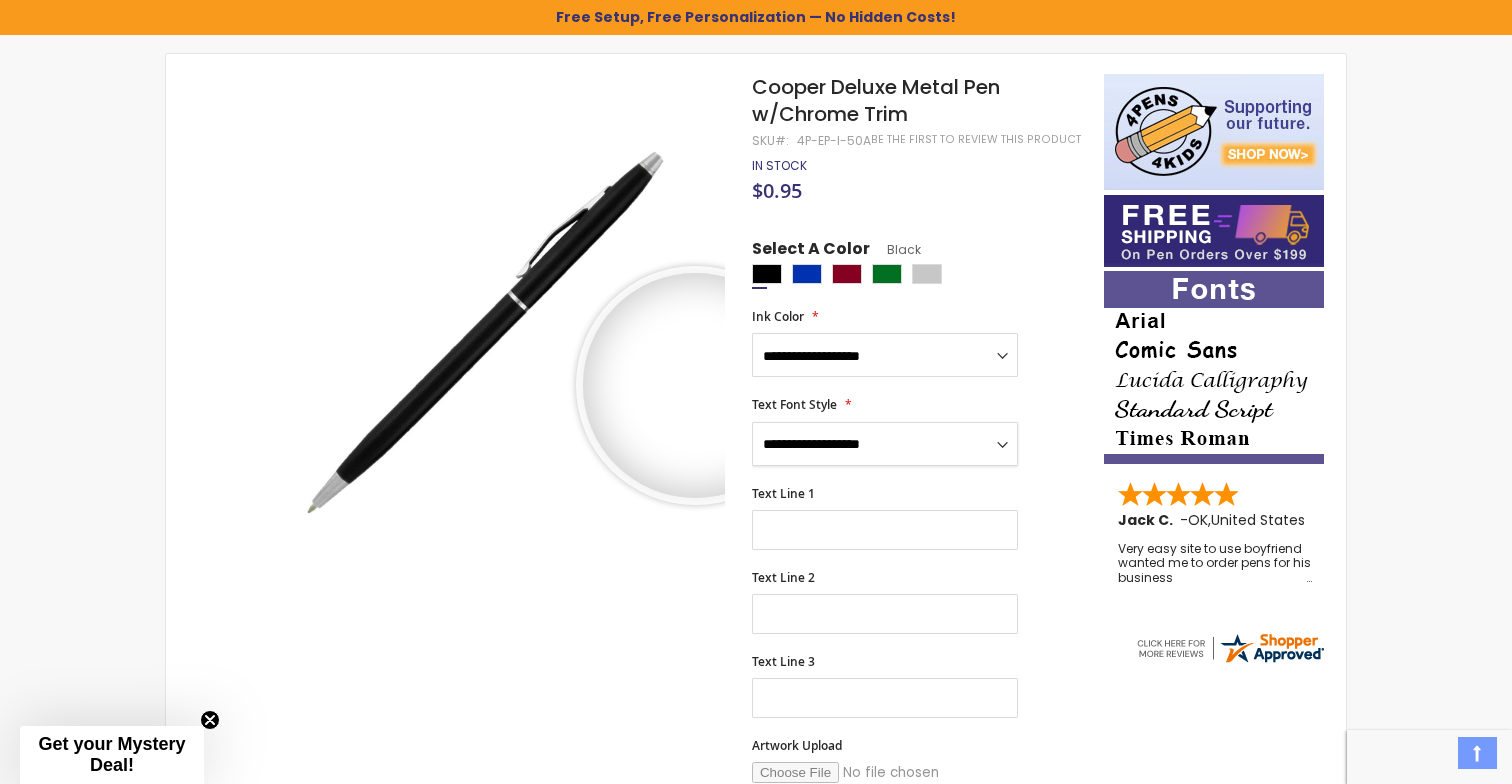 scroll, scrollTop: 304, scrollLeft: 0, axis: vertical 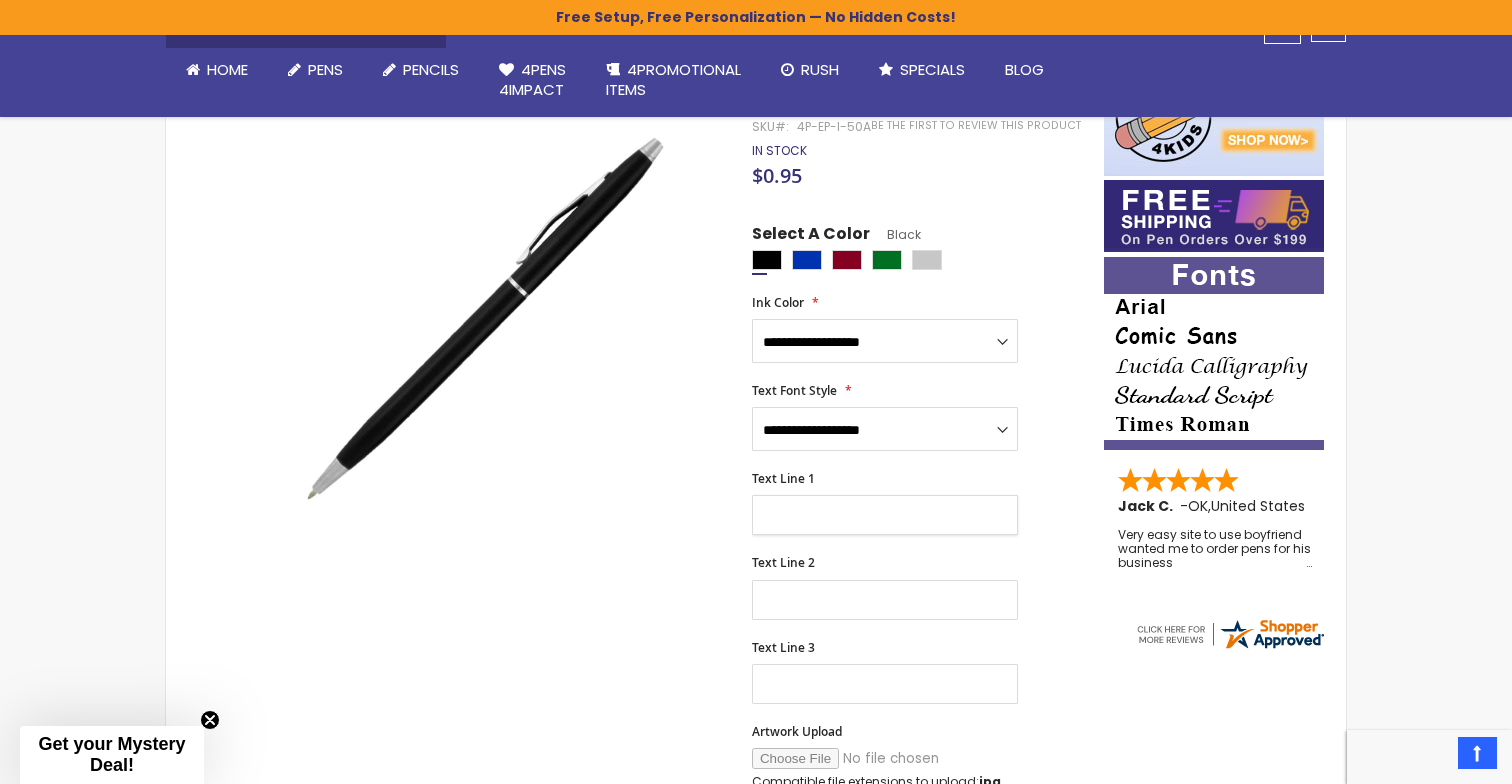 click on "Text Line 1" at bounding box center (885, 515) 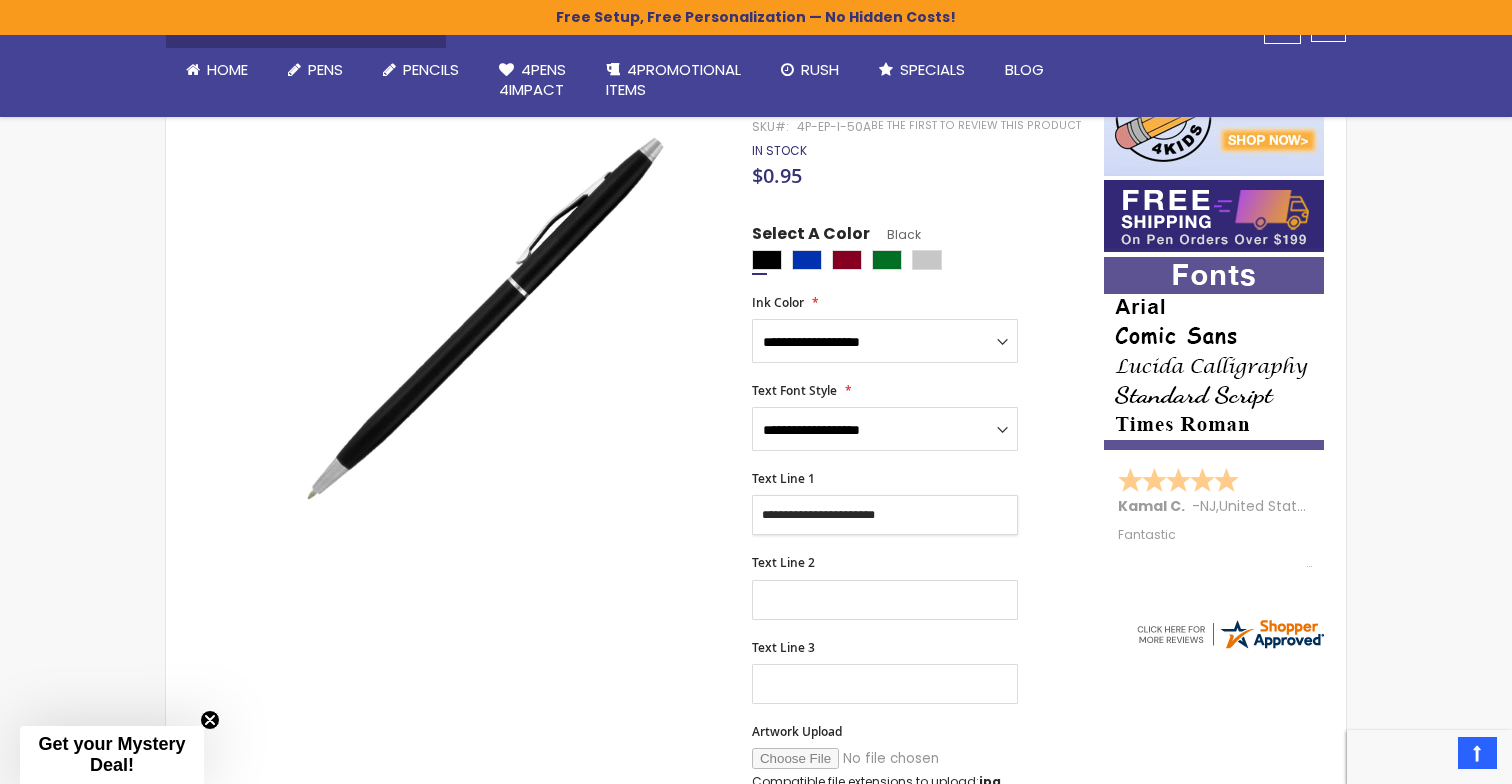 type on "**********" 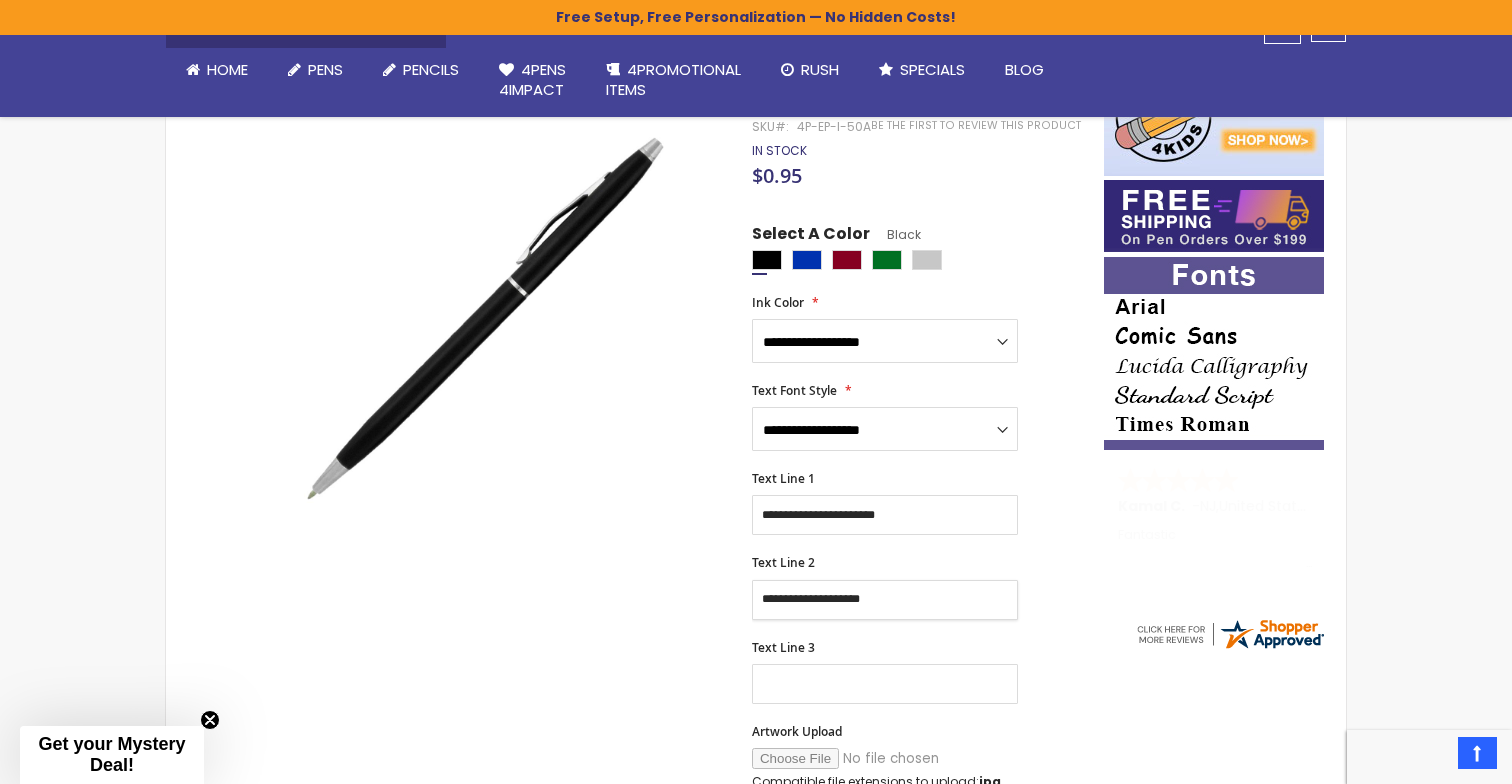type on "**********" 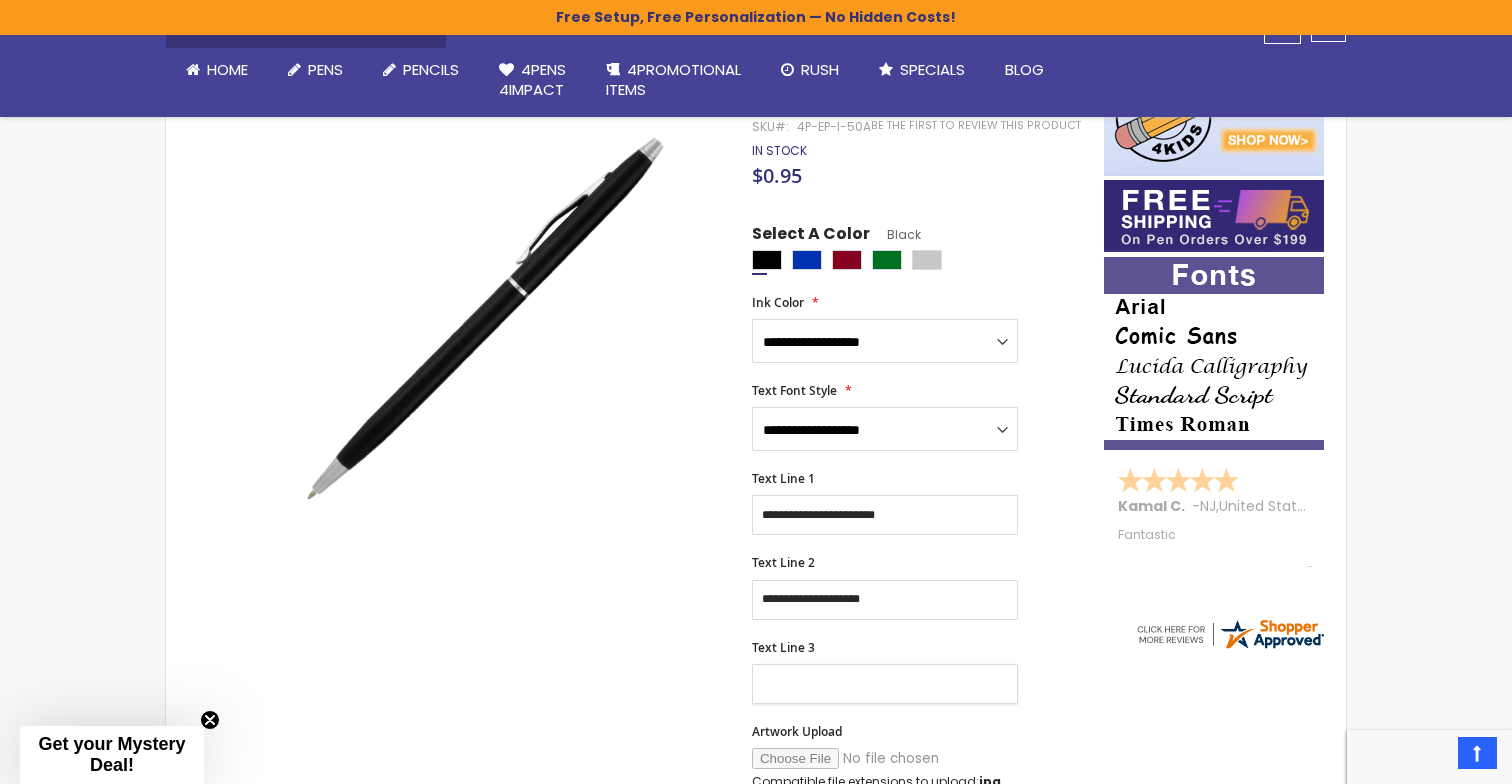 click on "Text Line 3" at bounding box center (885, 684) 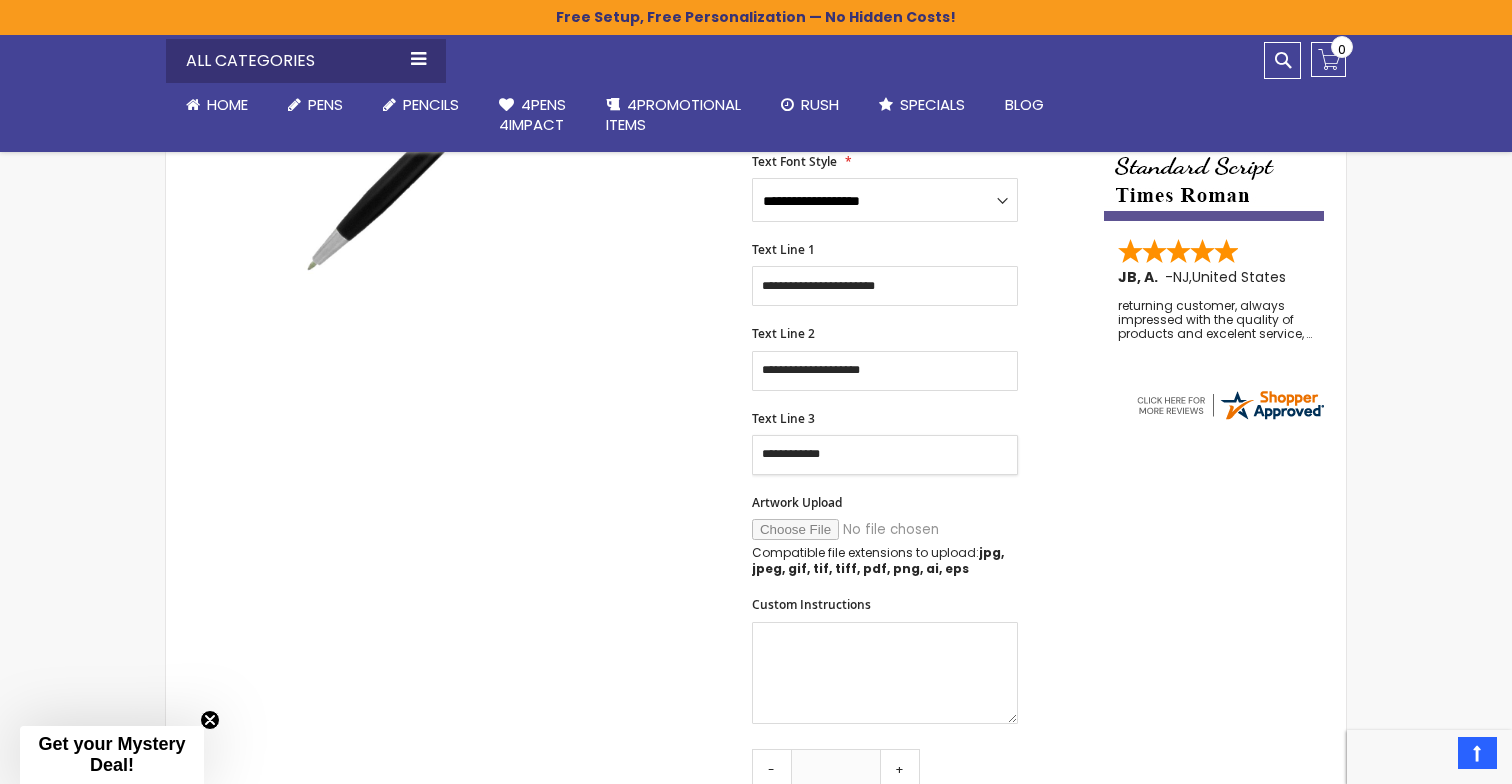 scroll, scrollTop: 537, scrollLeft: 0, axis: vertical 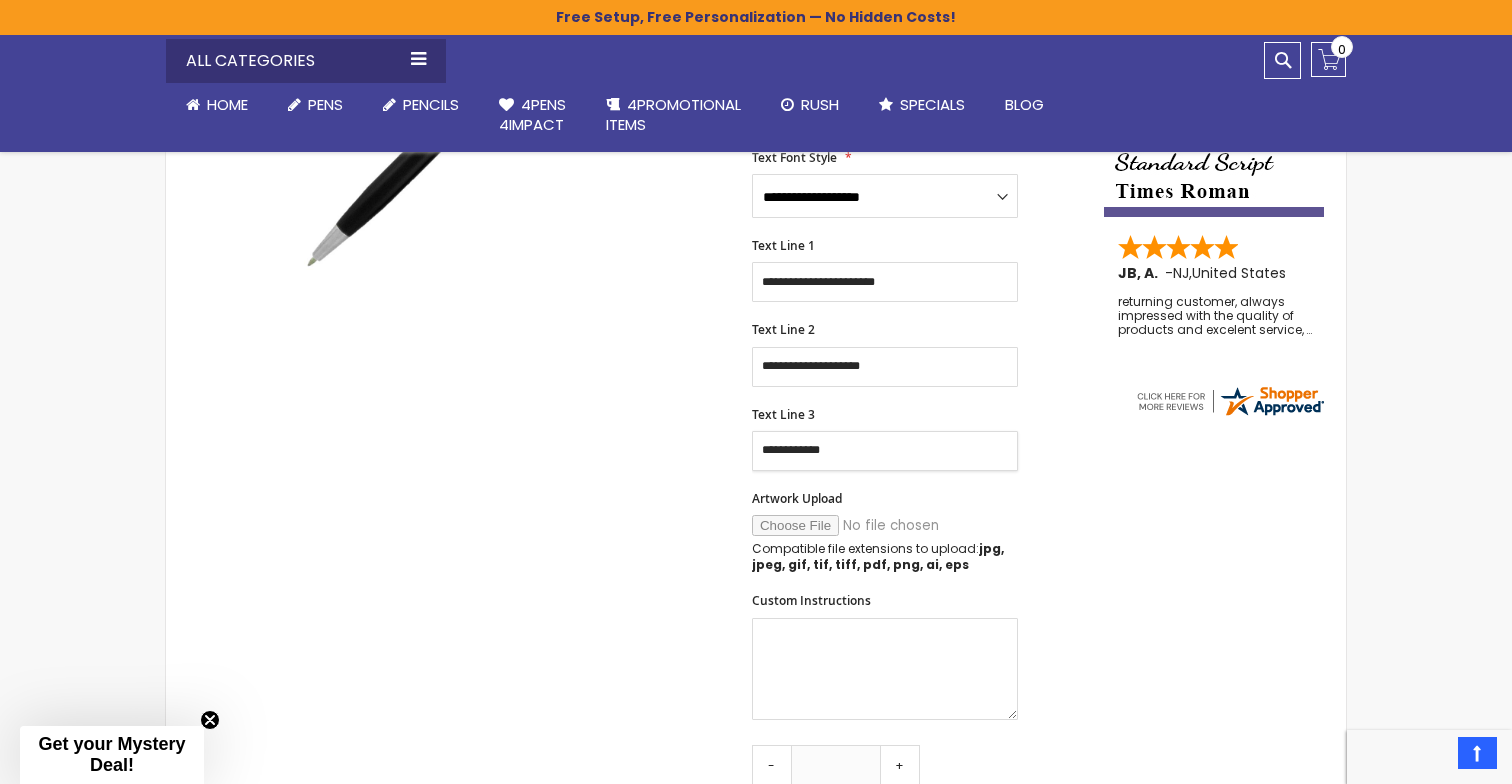type on "**********" 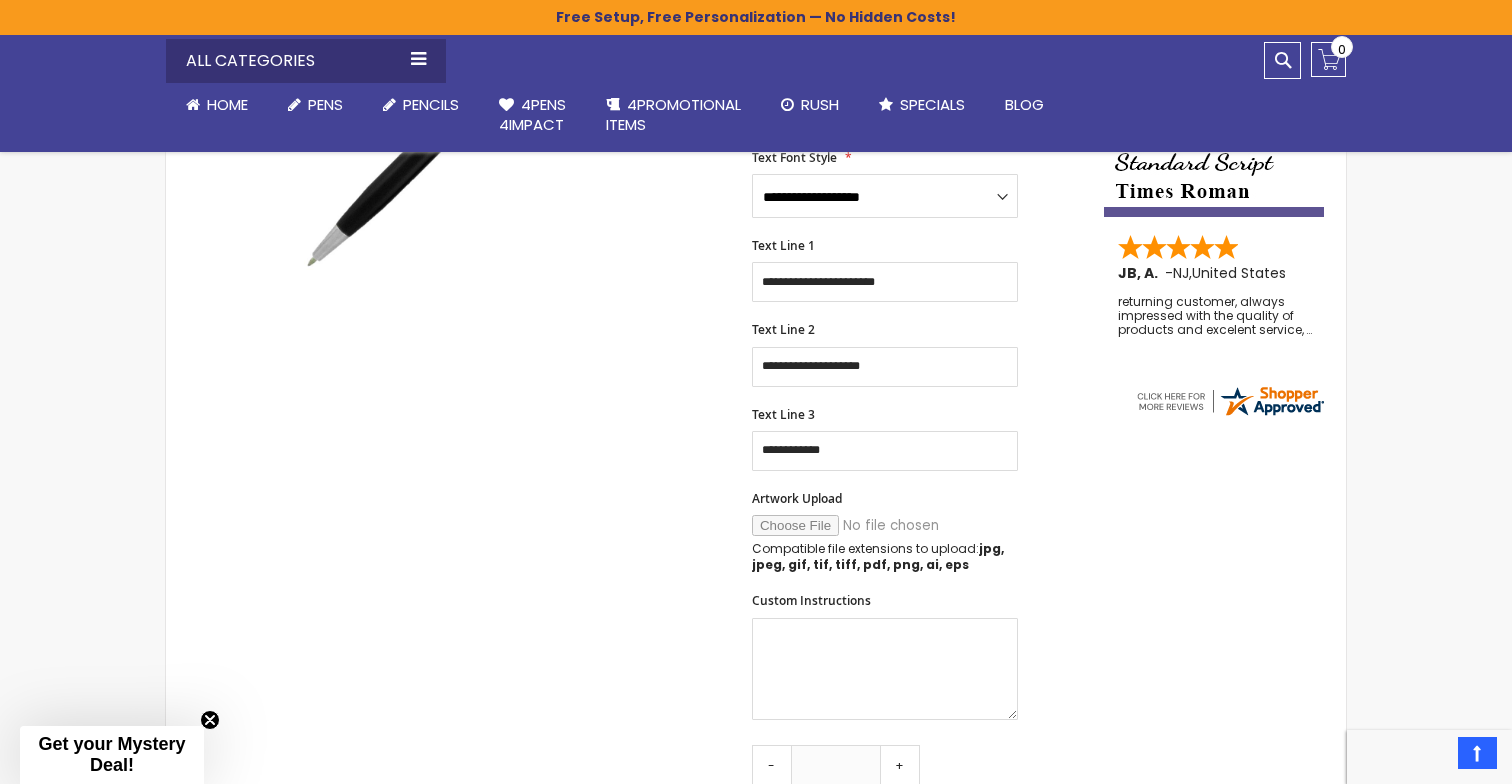 click on "Artwork Upload" at bounding box center [888, 525] 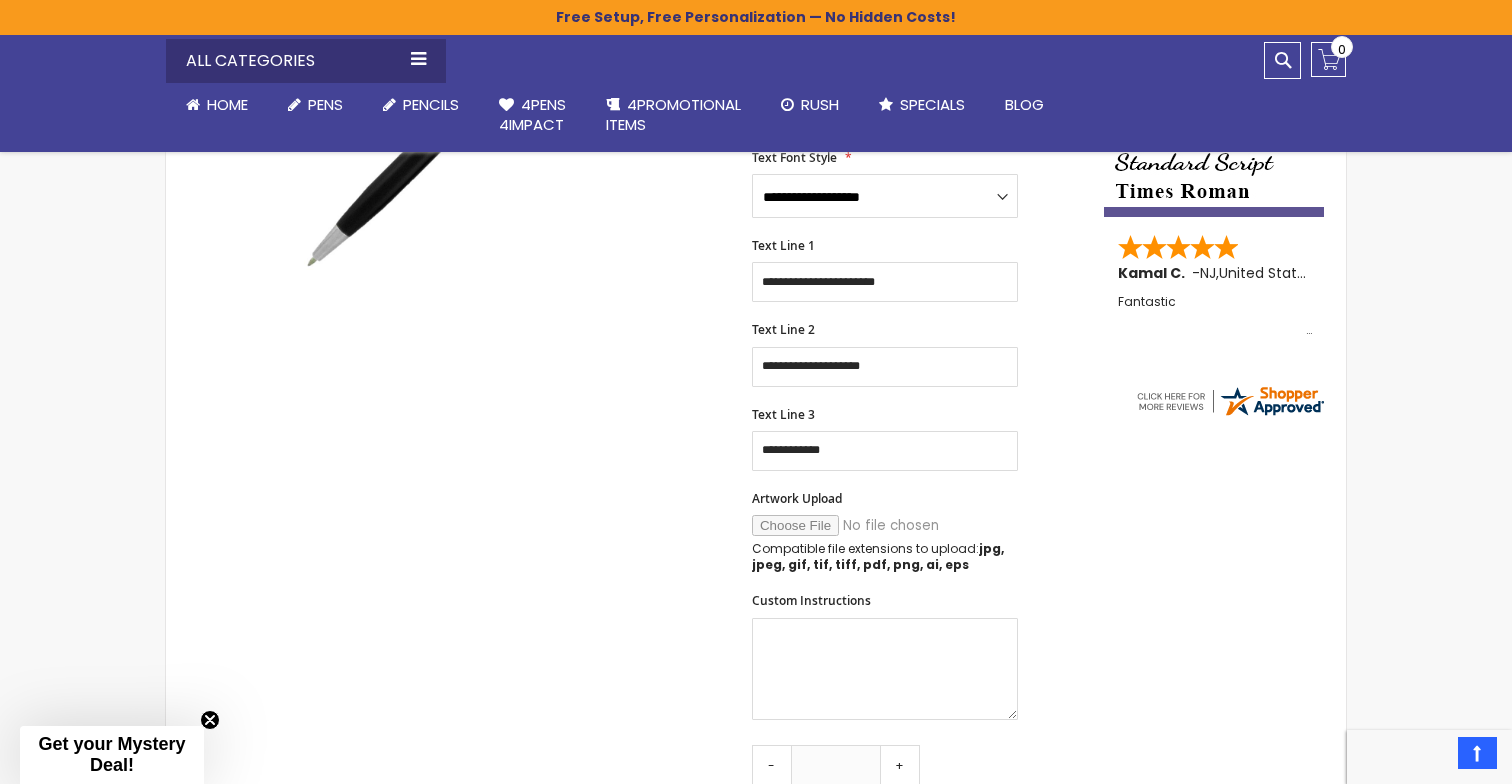 type on "**********" 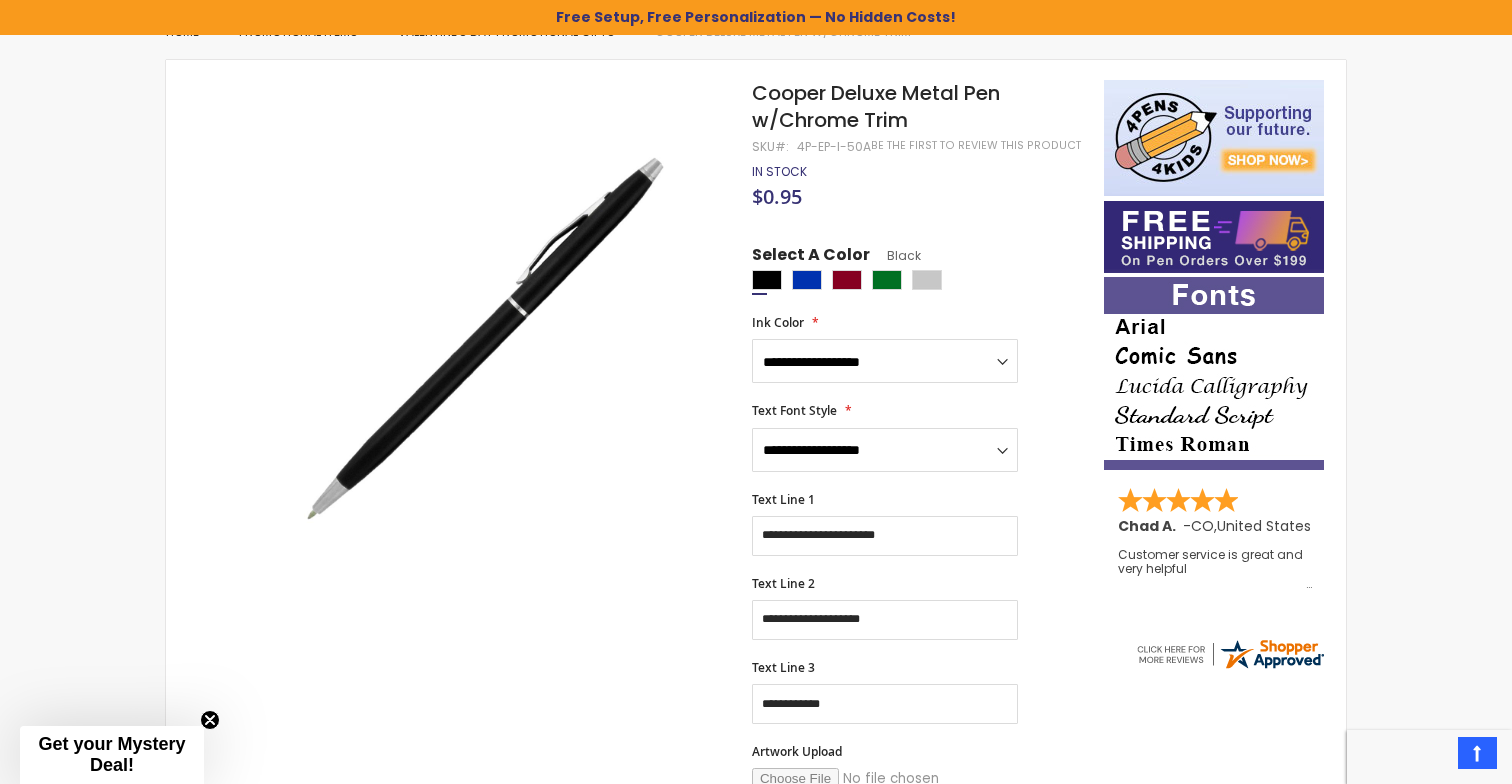 scroll, scrollTop: 291, scrollLeft: 0, axis: vertical 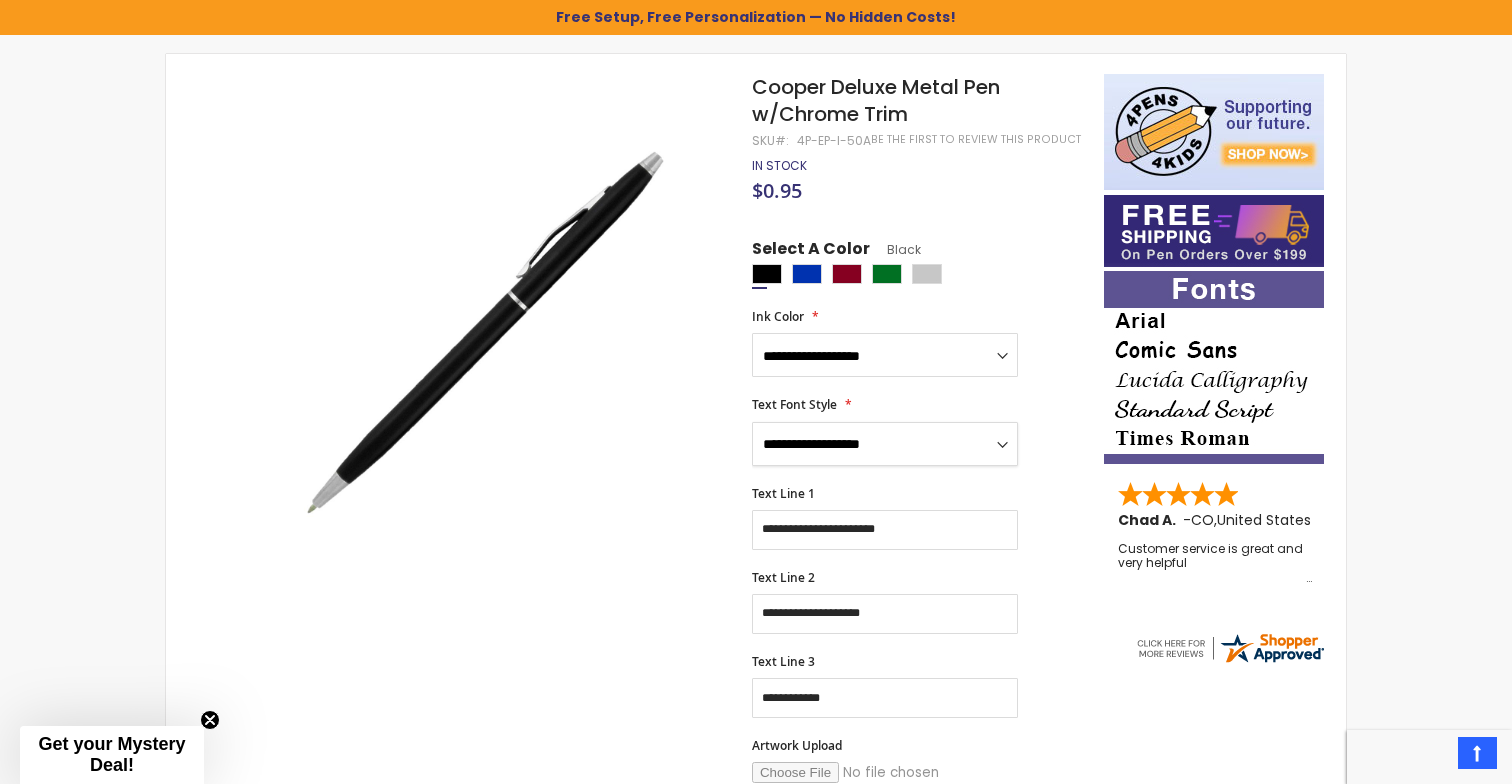 select on "****" 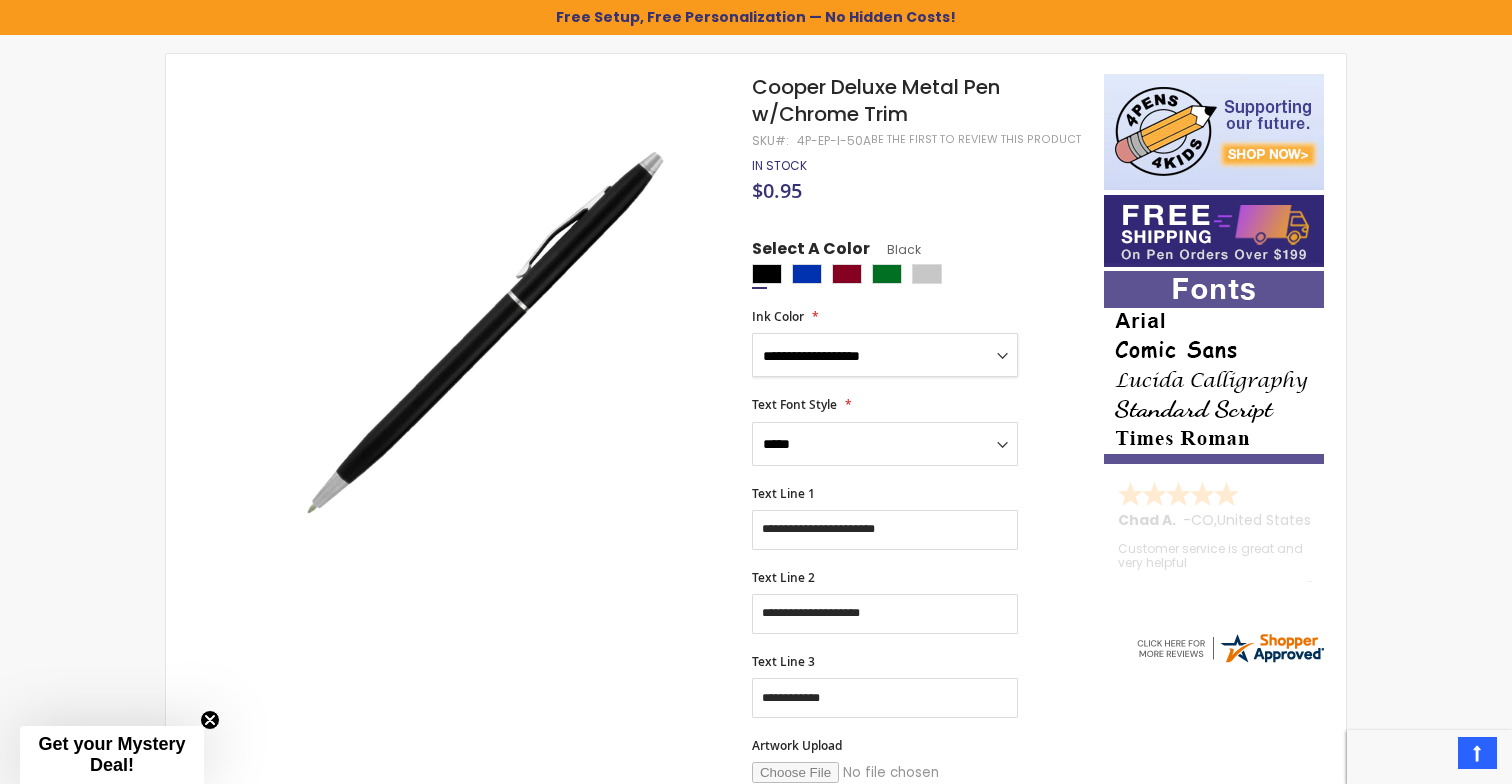 select on "****" 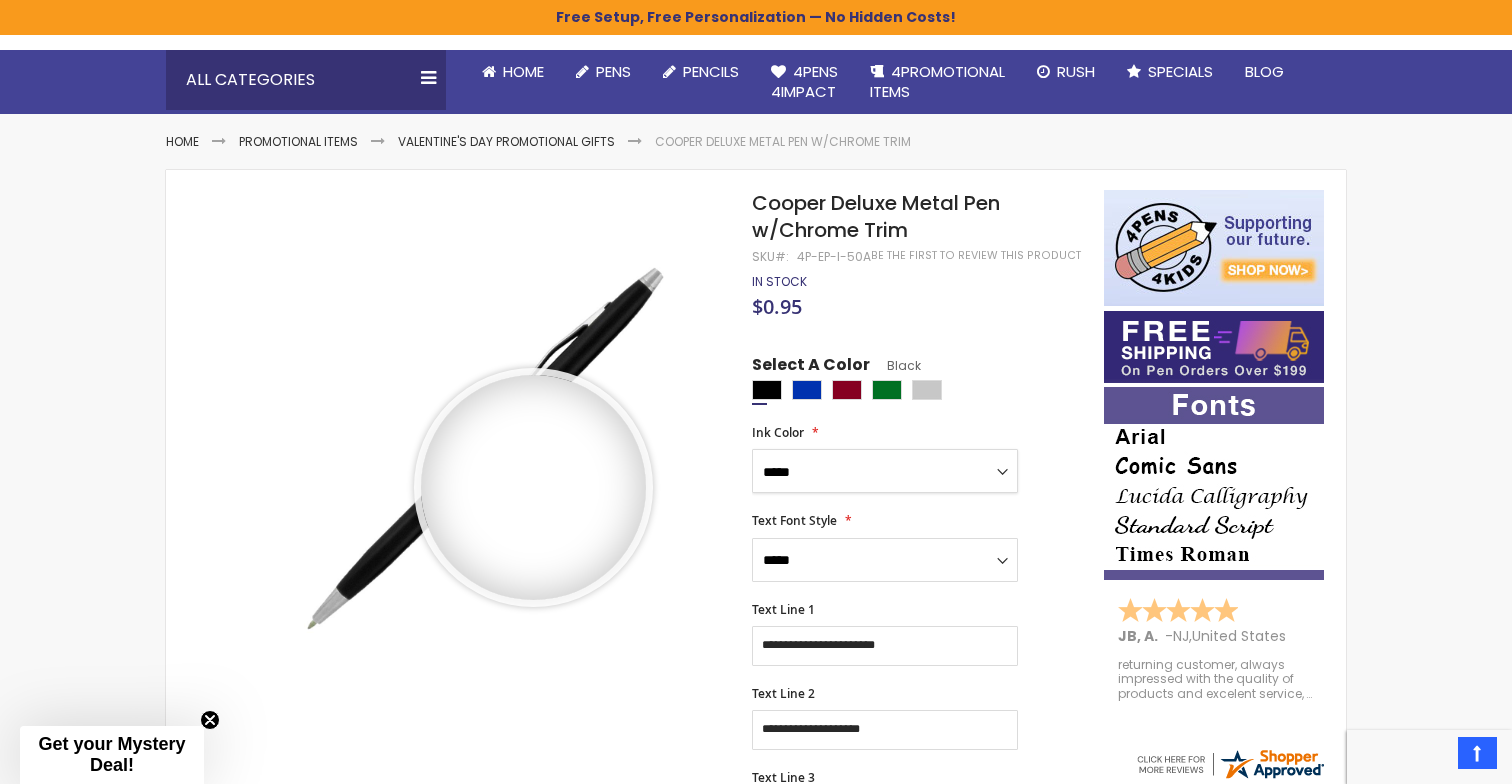 scroll, scrollTop: 167, scrollLeft: 0, axis: vertical 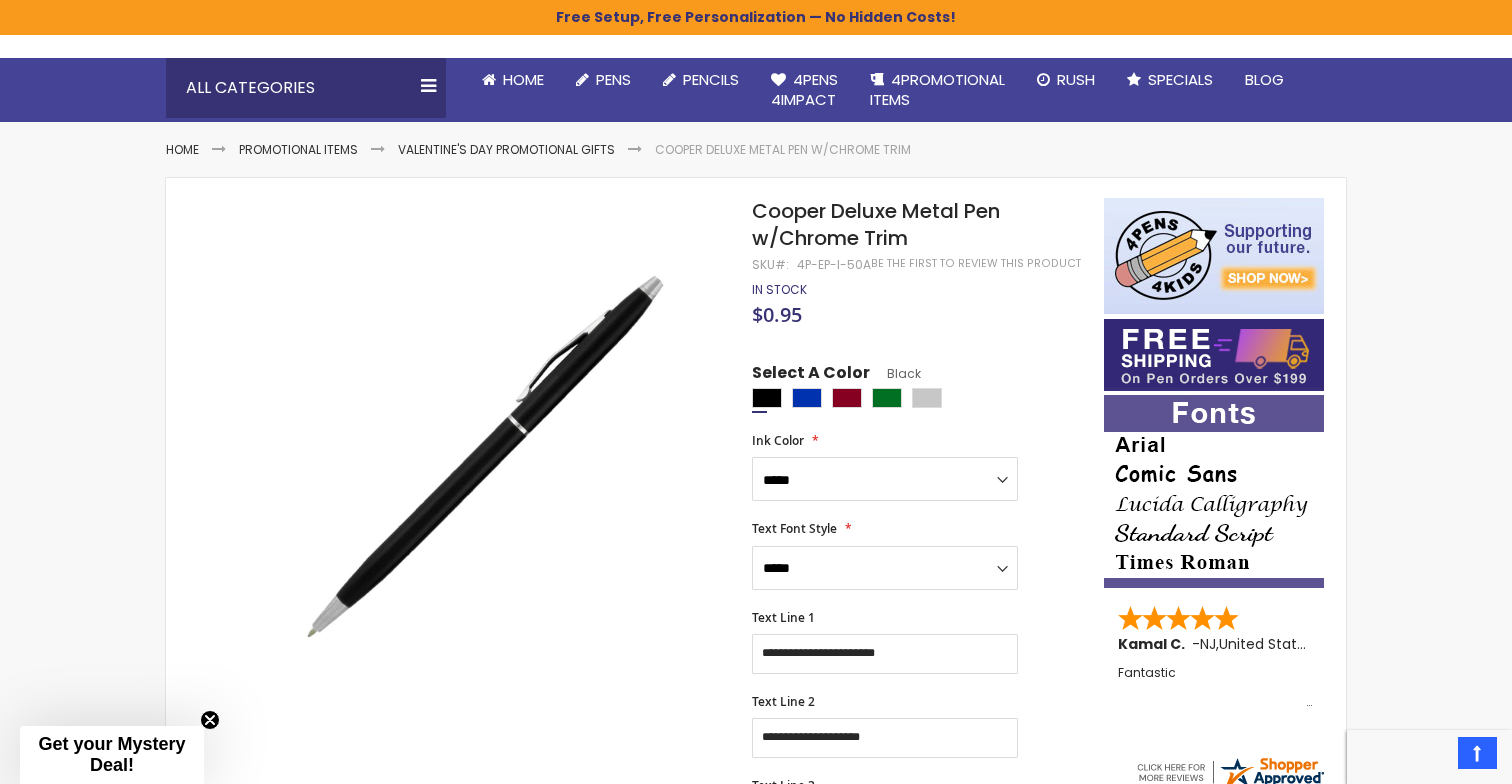 click on "$0.95" at bounding box center [918, 317] 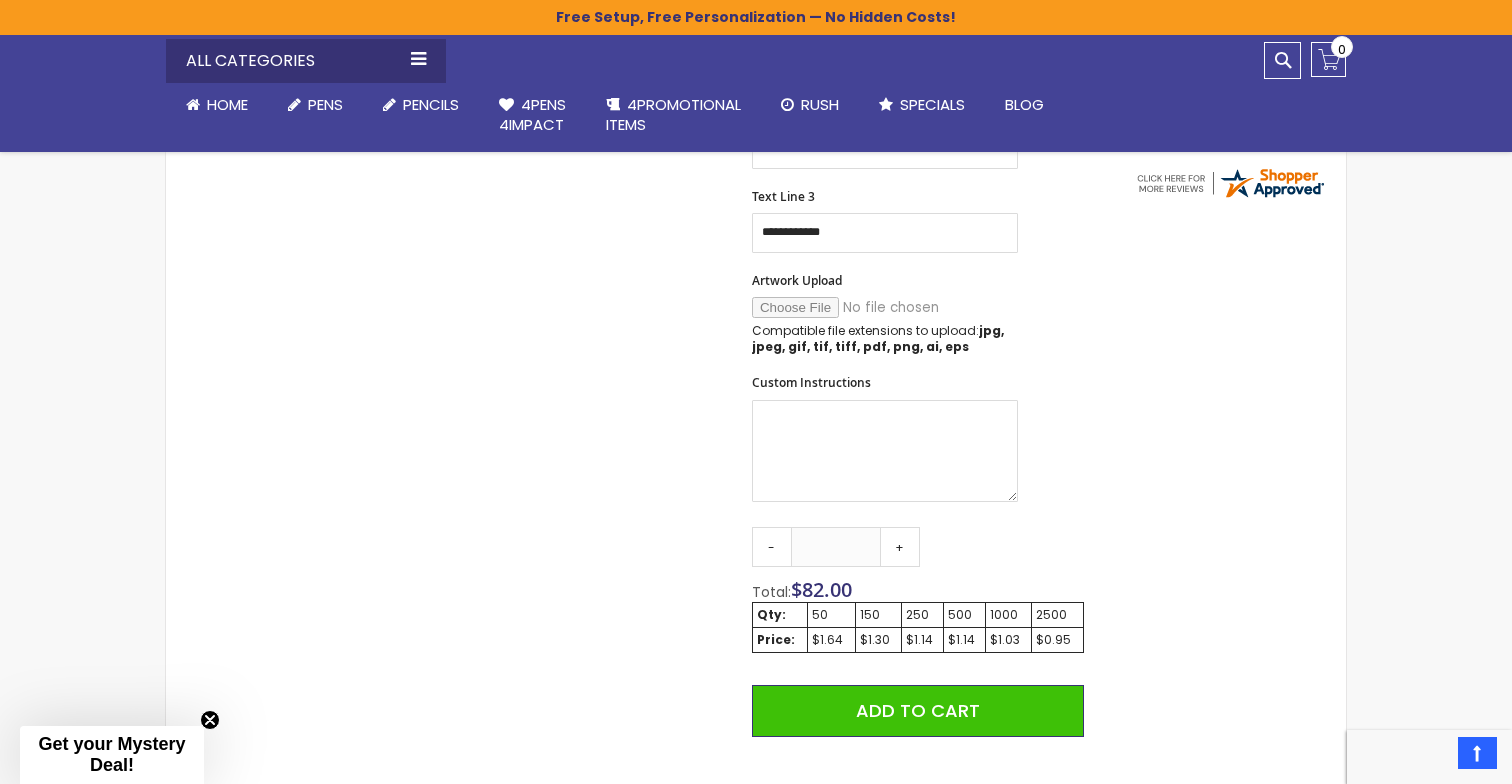 scroll, scrollTop: 759, scrollLeft: 0, axis: vertical 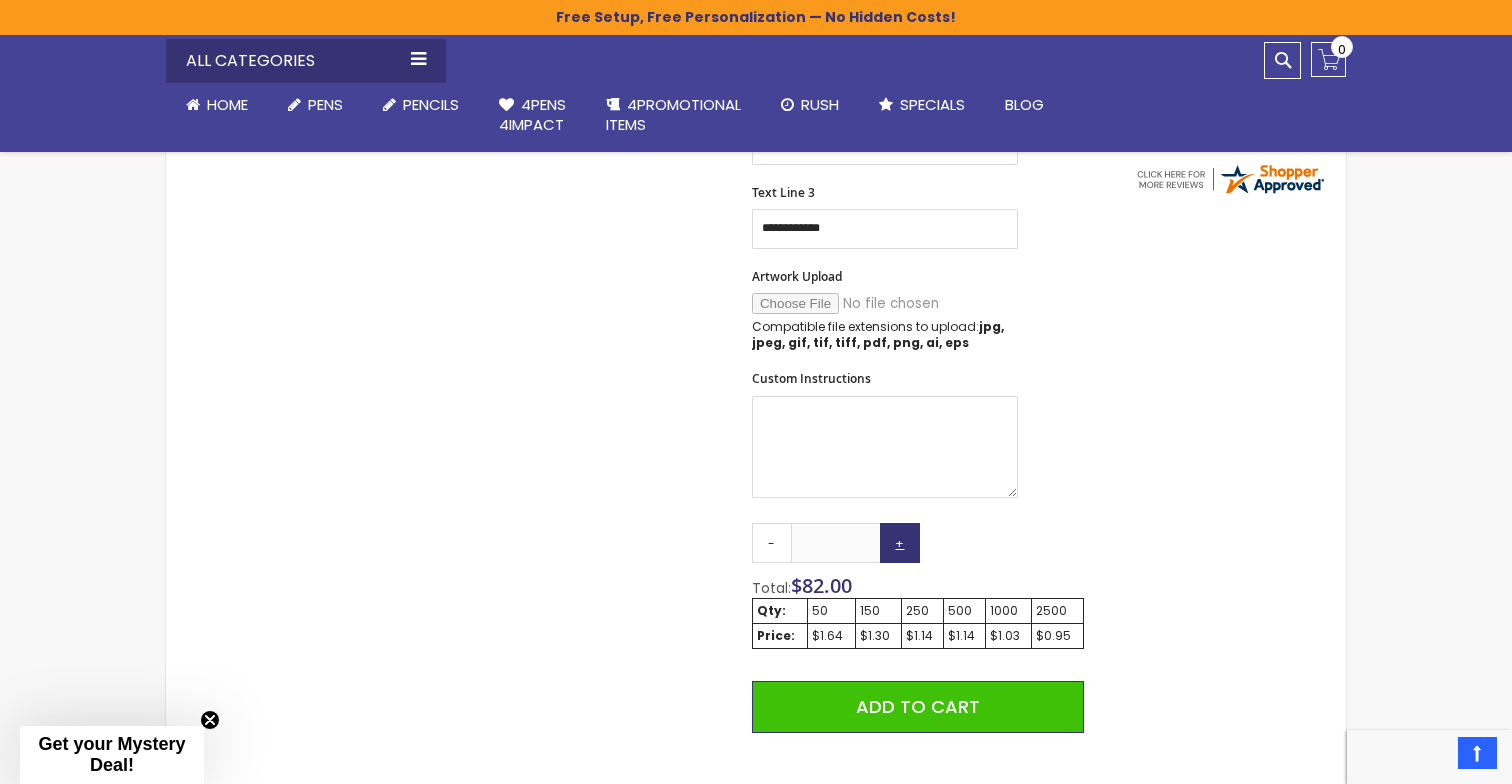 click on "+" at bounding box center [900, 543] 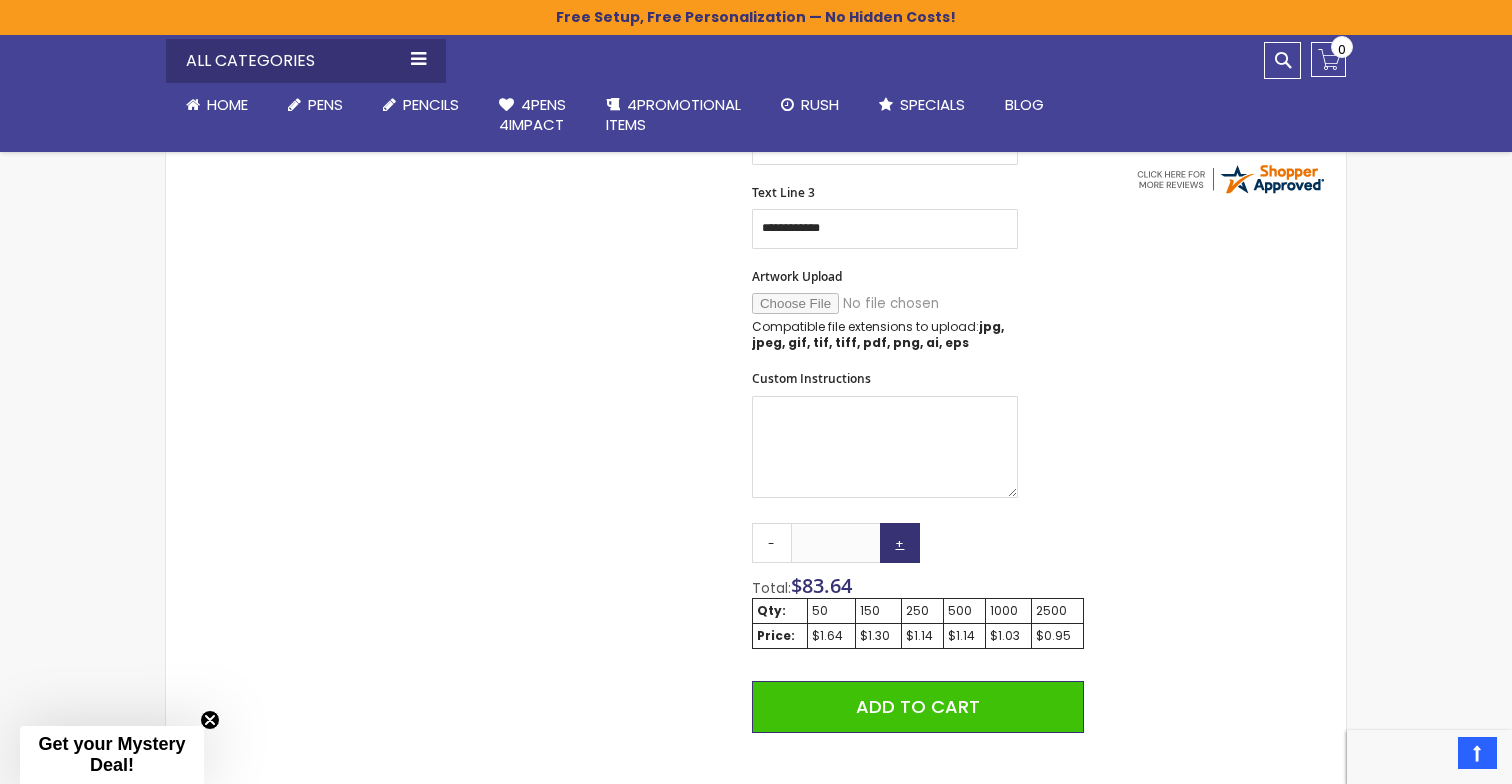 click on "+" at bounding box center [900, 543] 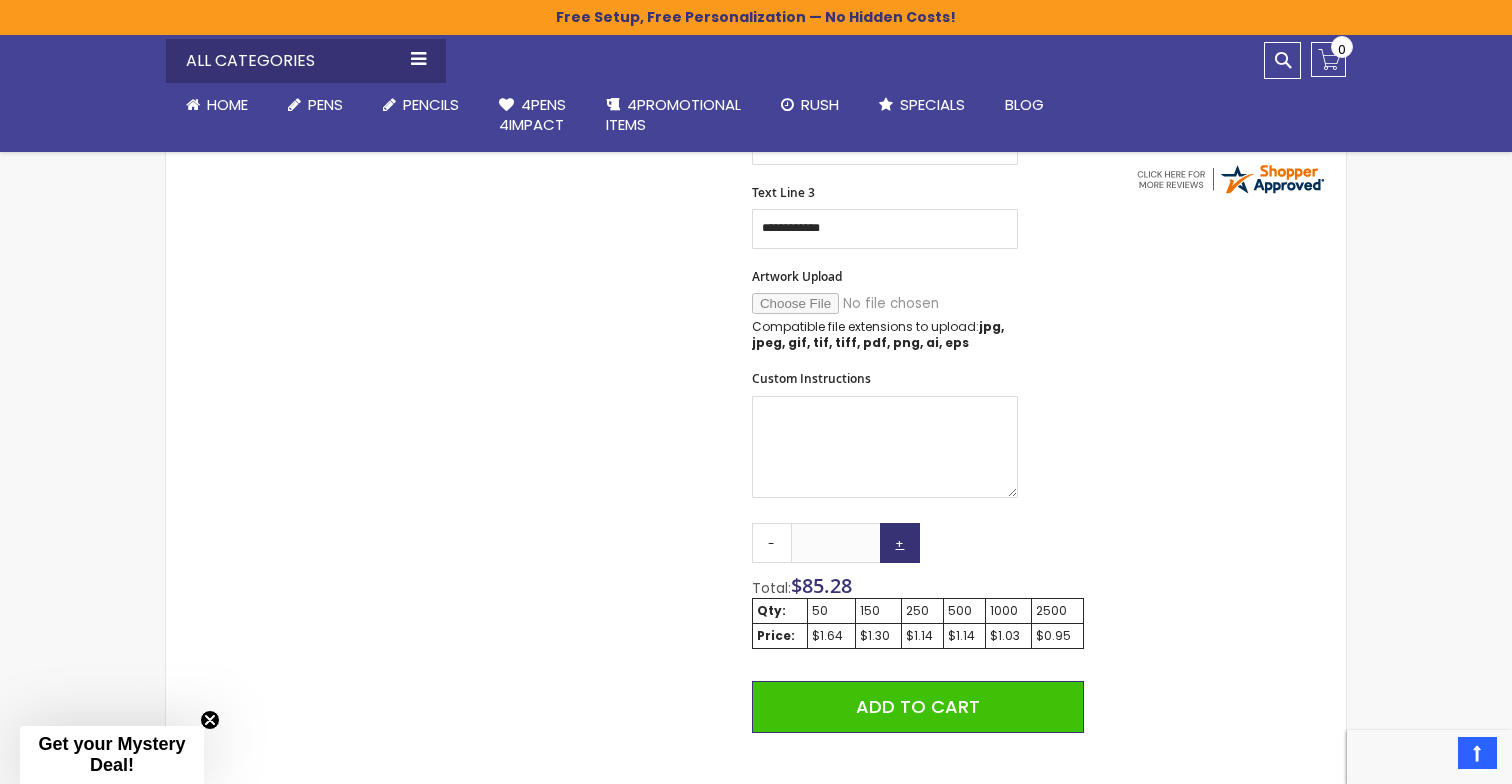 click on "+" at bounding box center (900, 543) 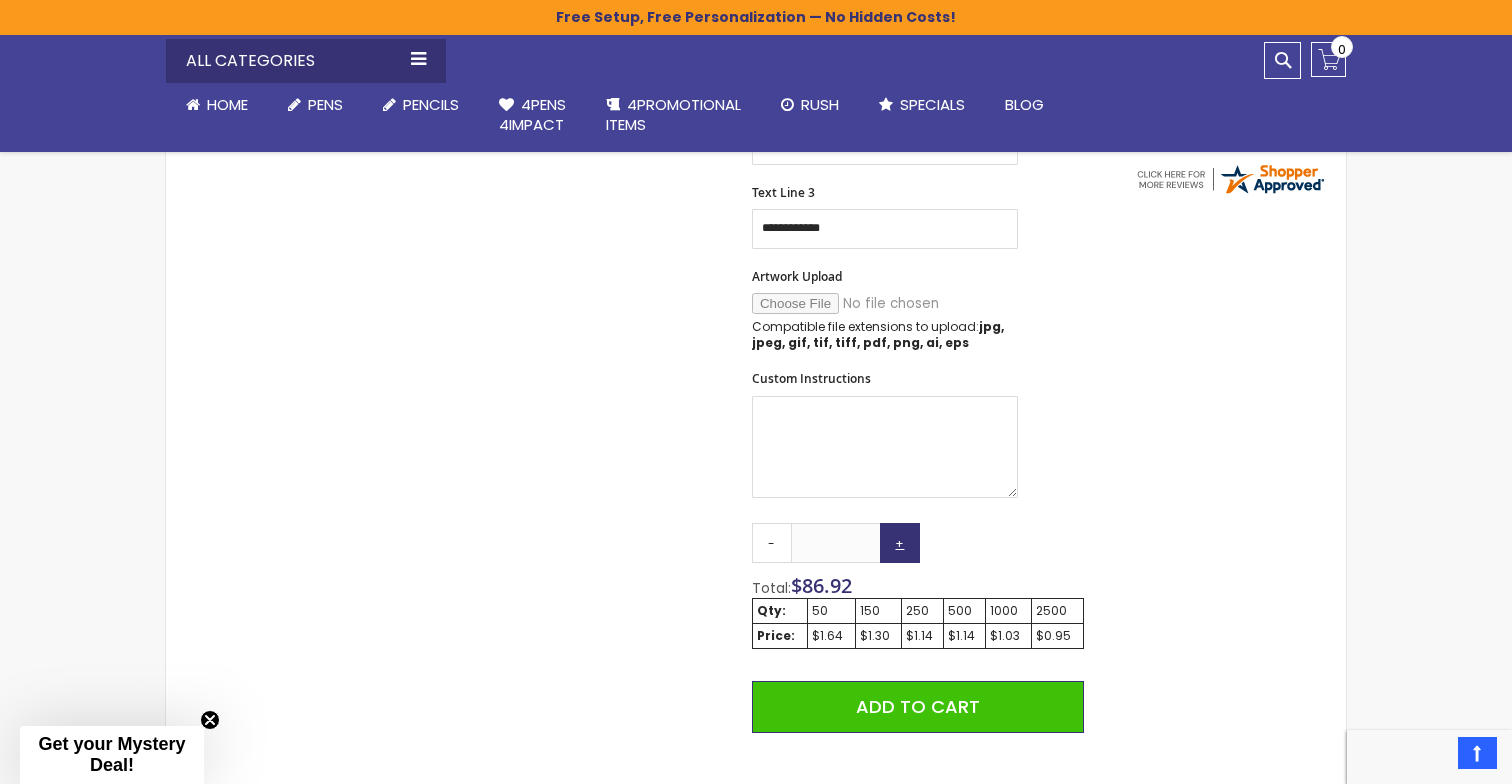 click on "+" at bounding box center [900, 543] 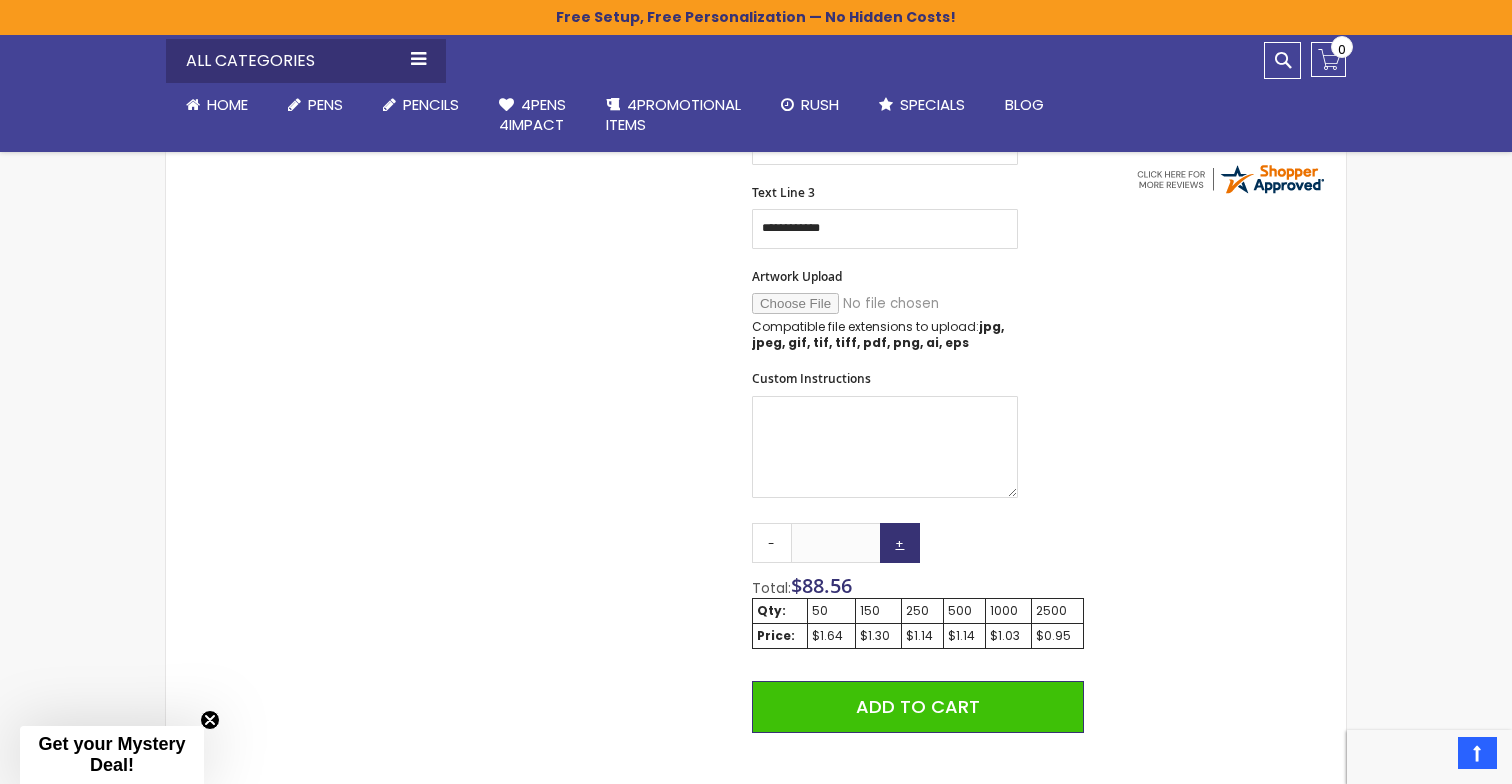 click on "+" at bounding box center (900, 543) 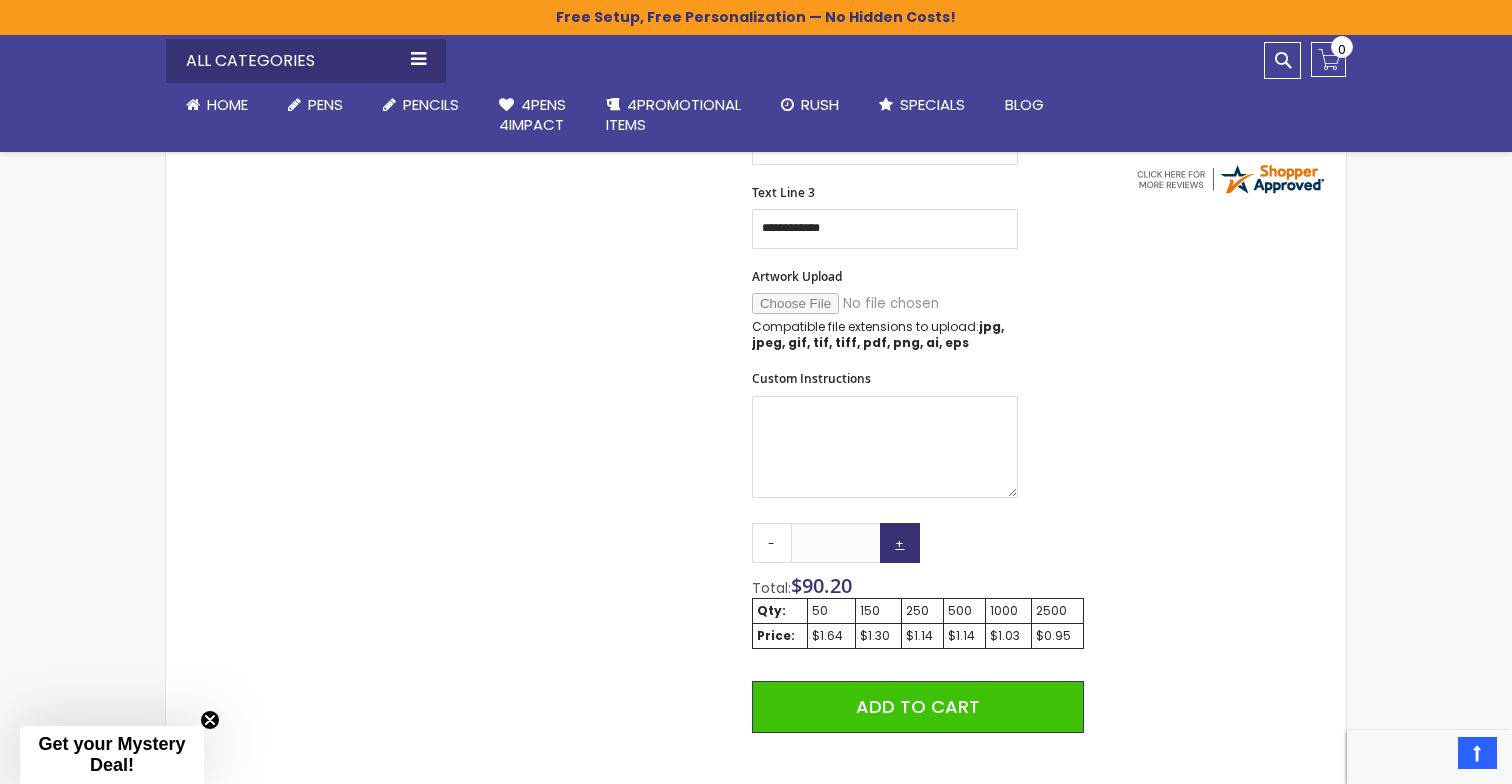 click on "+" at bounding box center [900, 543] 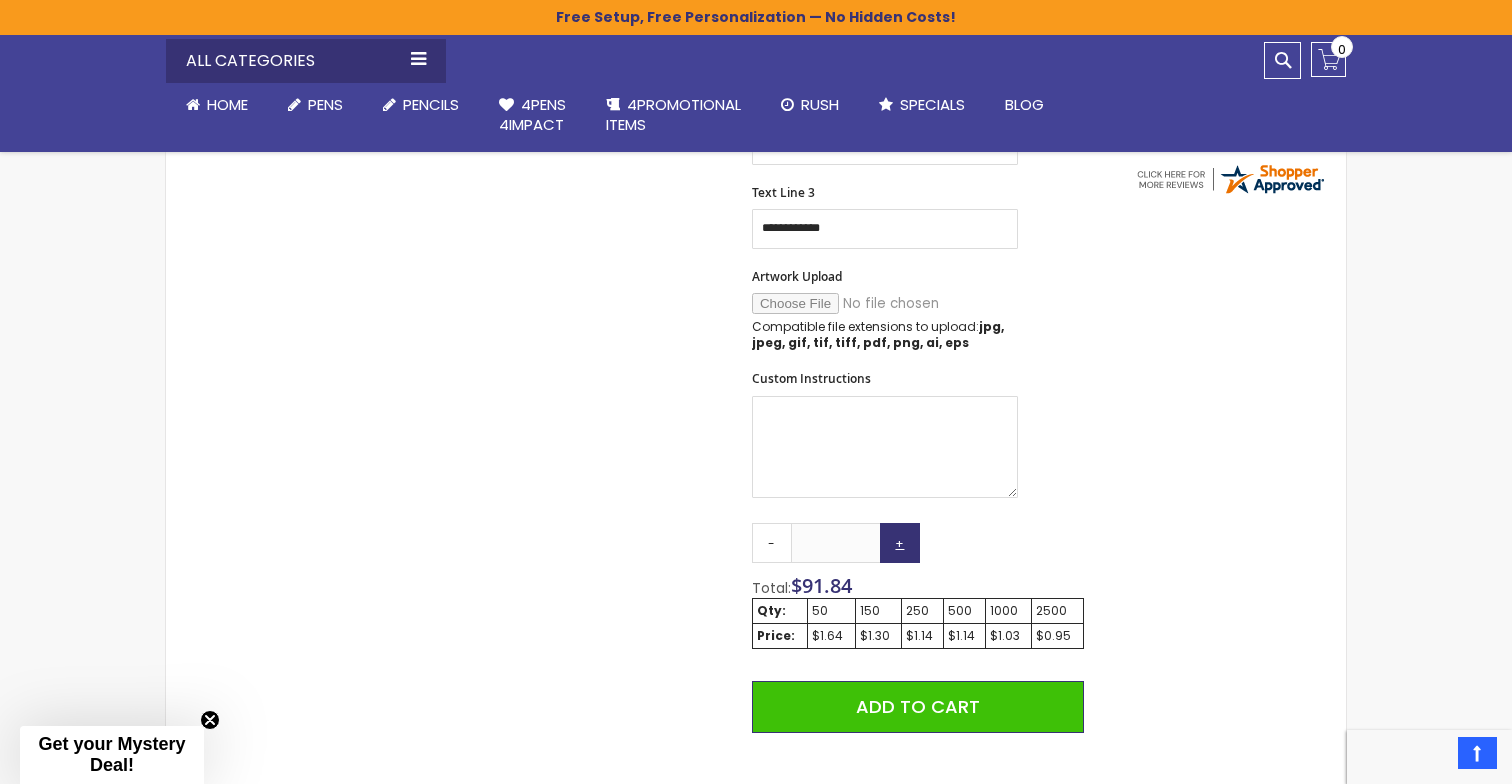 click on "+" at bounding box center [900, 543] 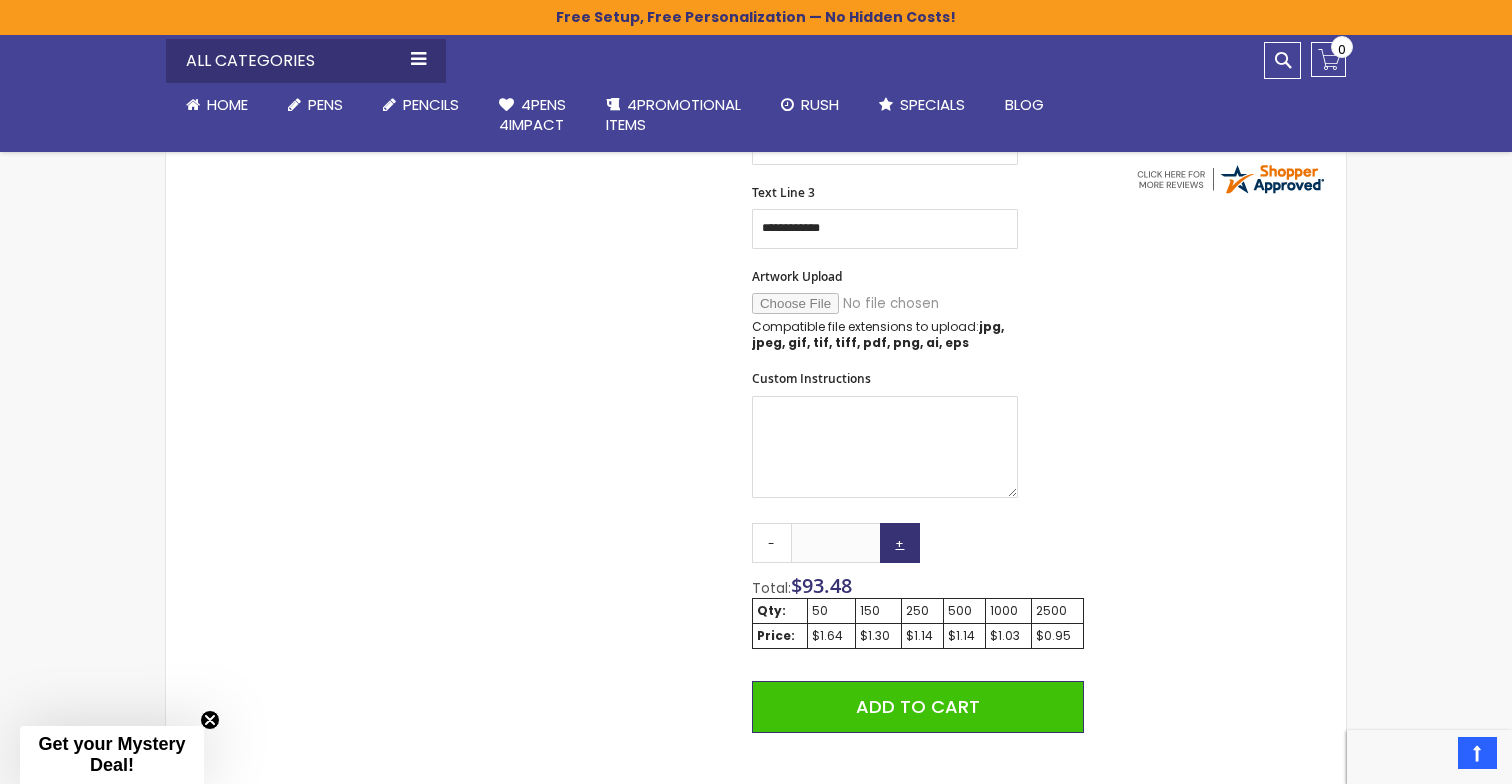 click on "+" at bounding box center [900, 543] 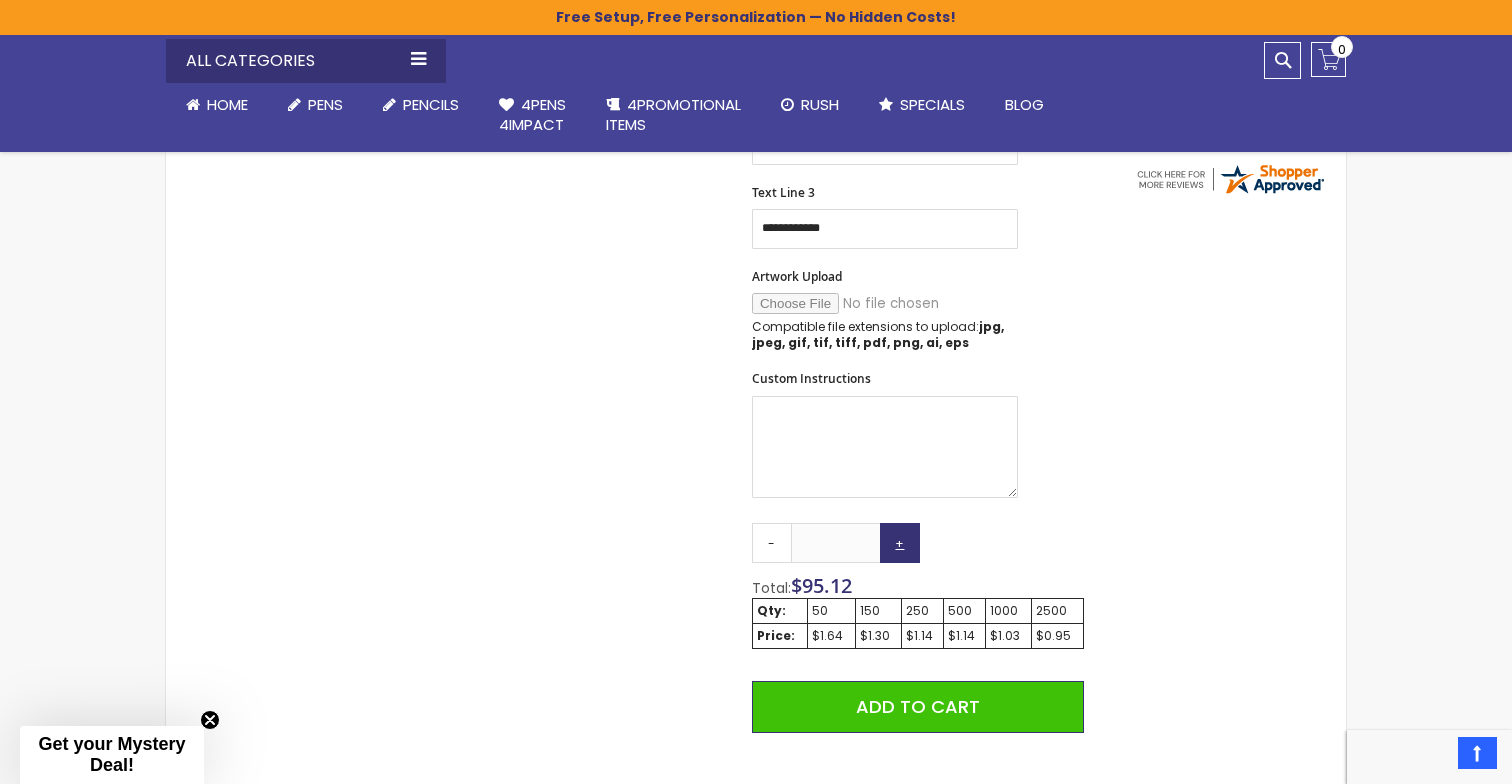 click on "+" at bounding box center [900, 543] 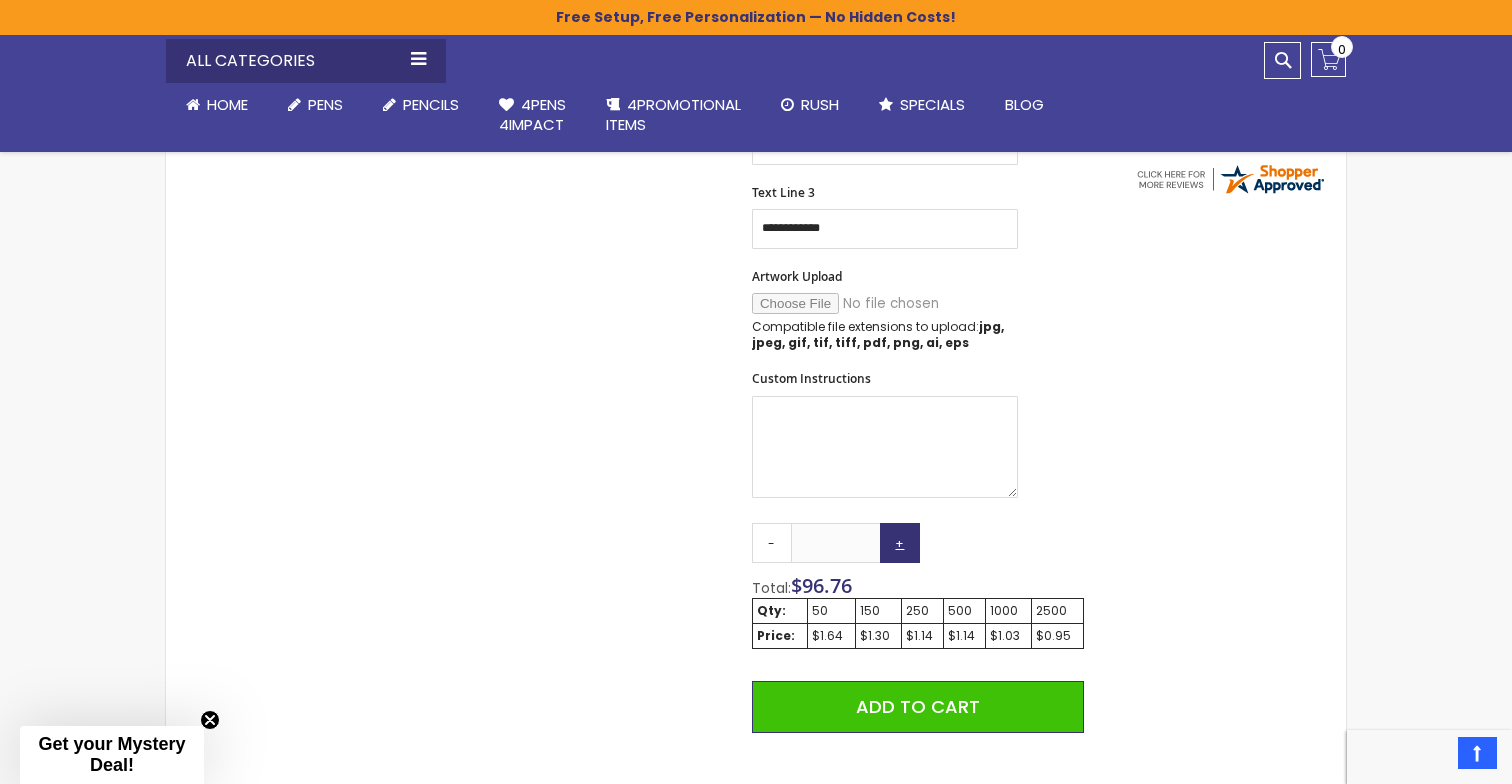 click on "+" at bounding box center [900, 543] 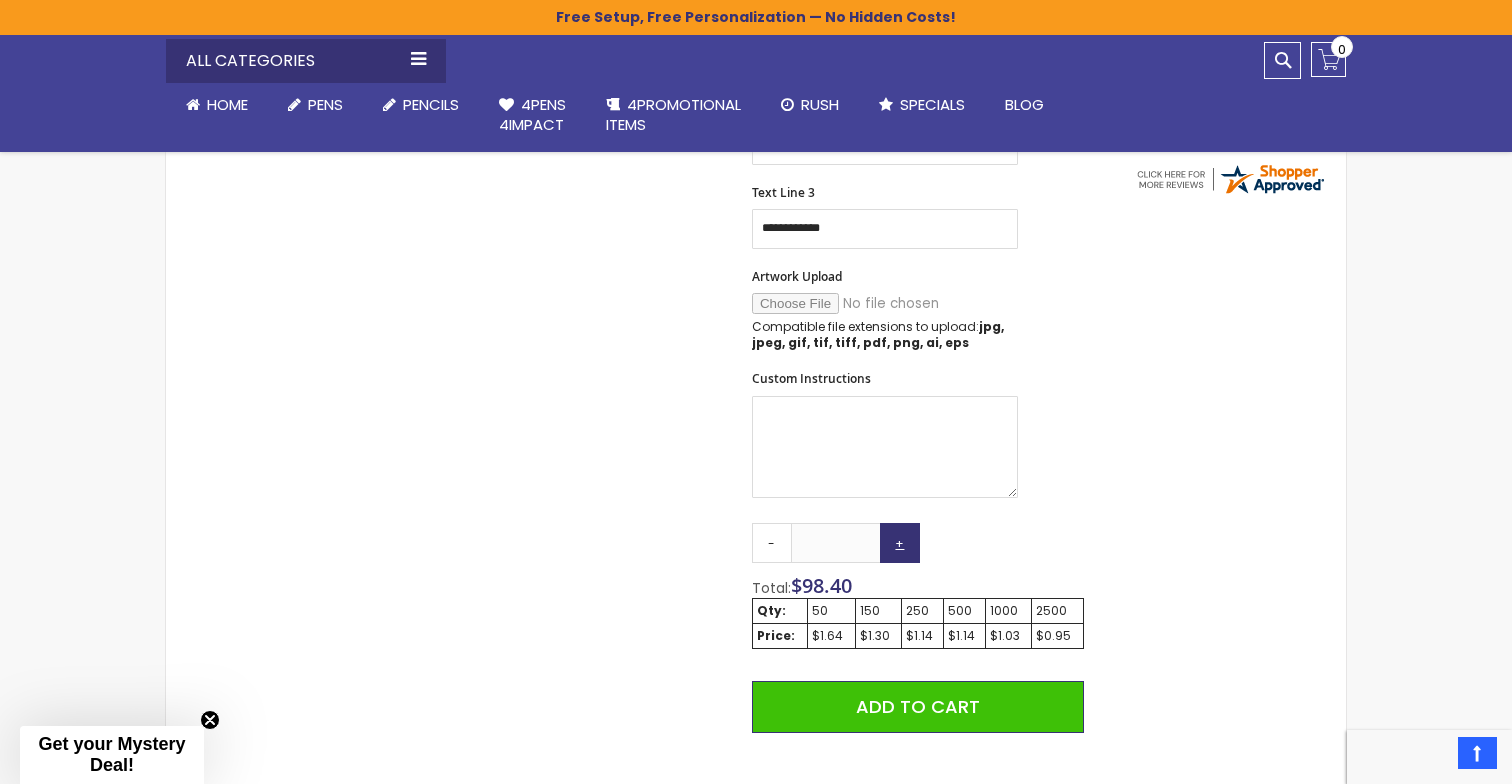 click on "+" at bounding box center [900, 543] 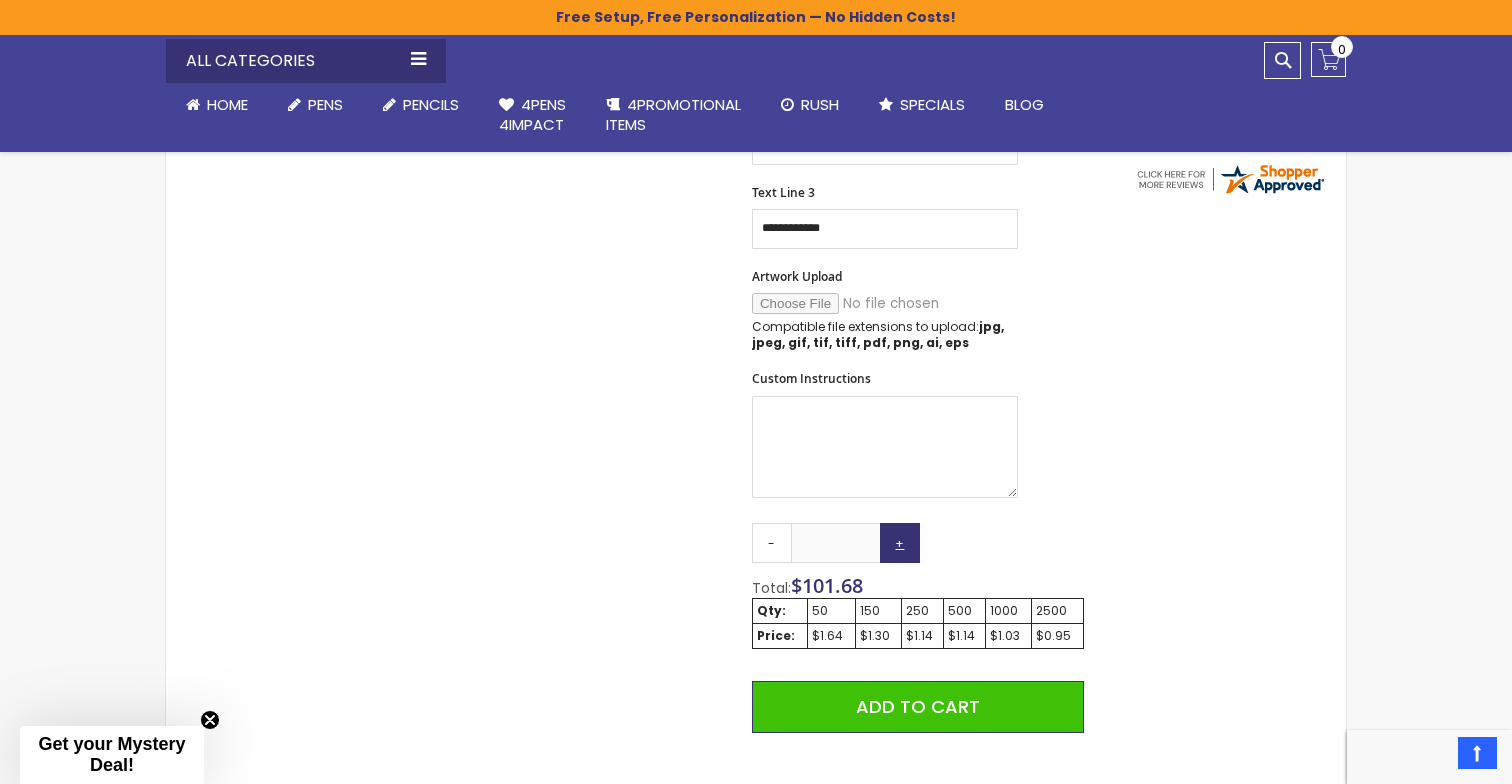 click on "+" at bounding box center (900, 543) 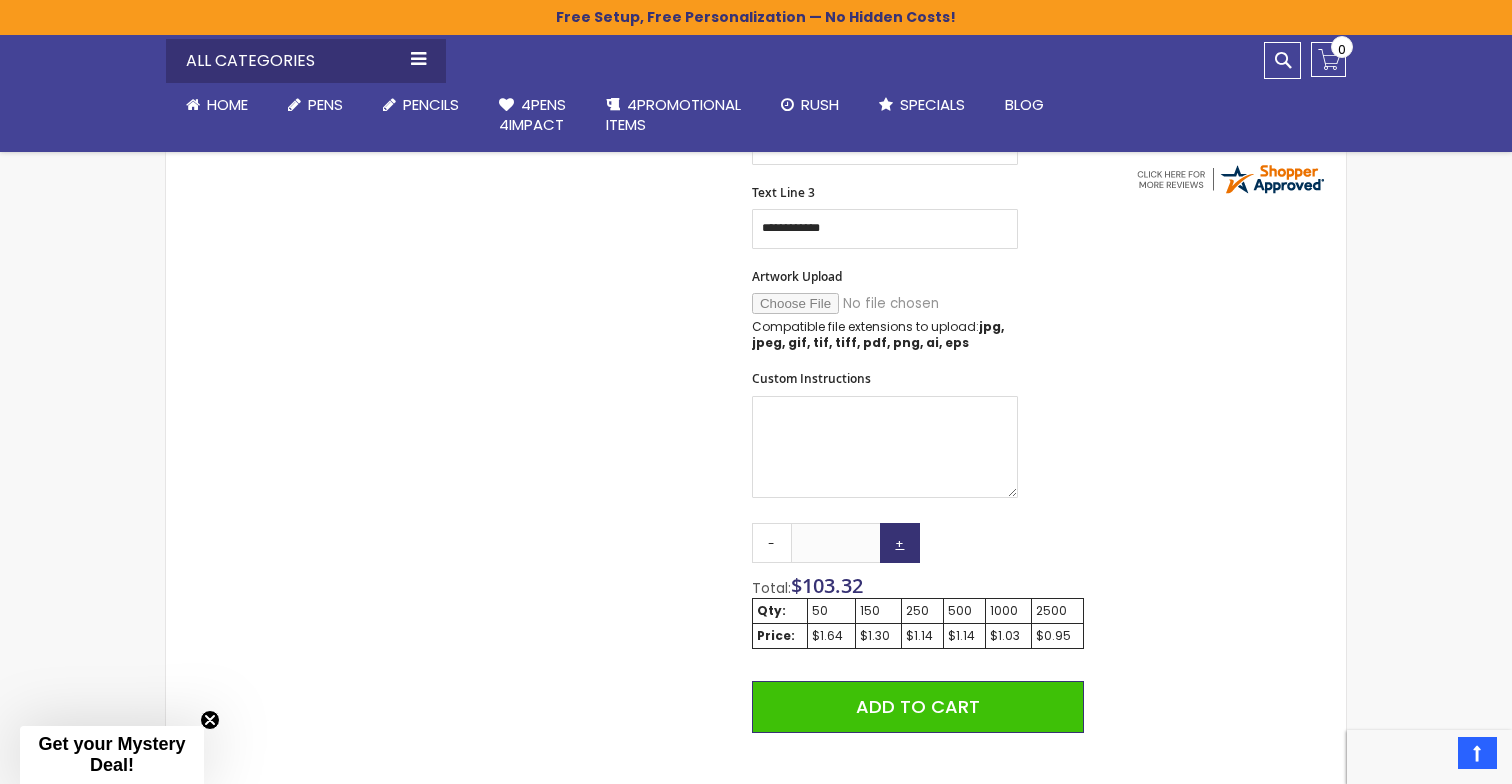 click on "+" at bounding box center (900, 543) 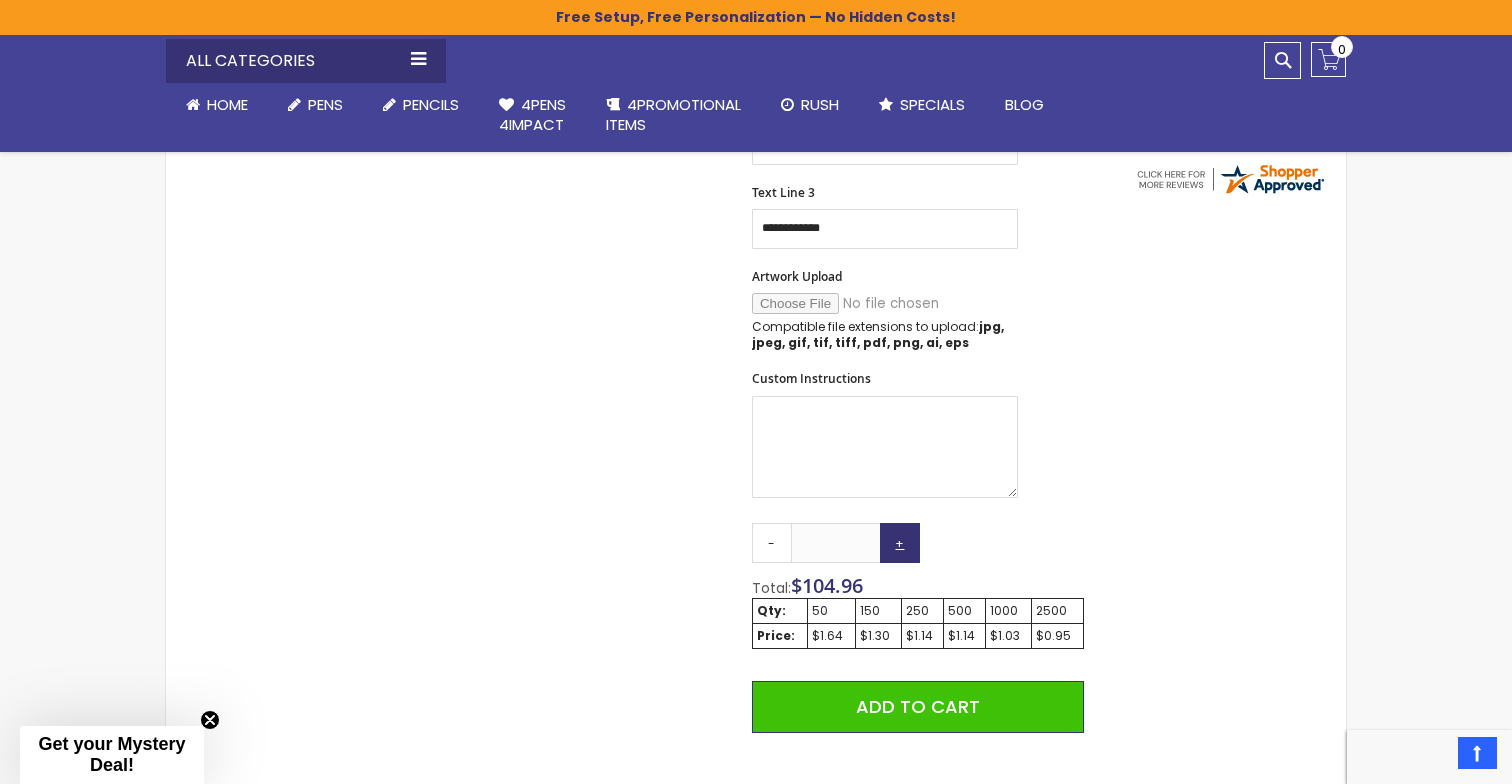 click on "+" at bounding box center [900, 543] 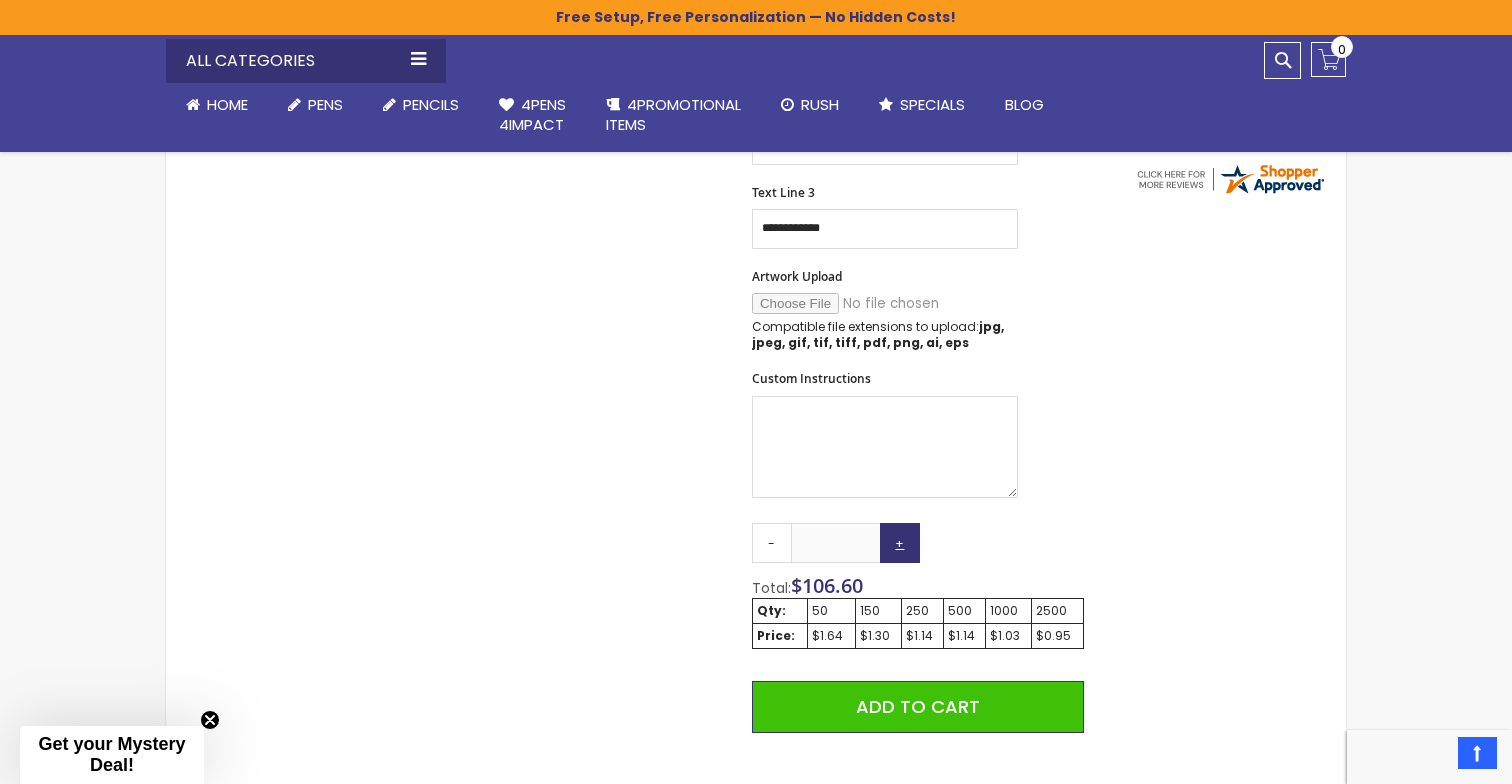 click on "+" at bounding box center [900, 543] 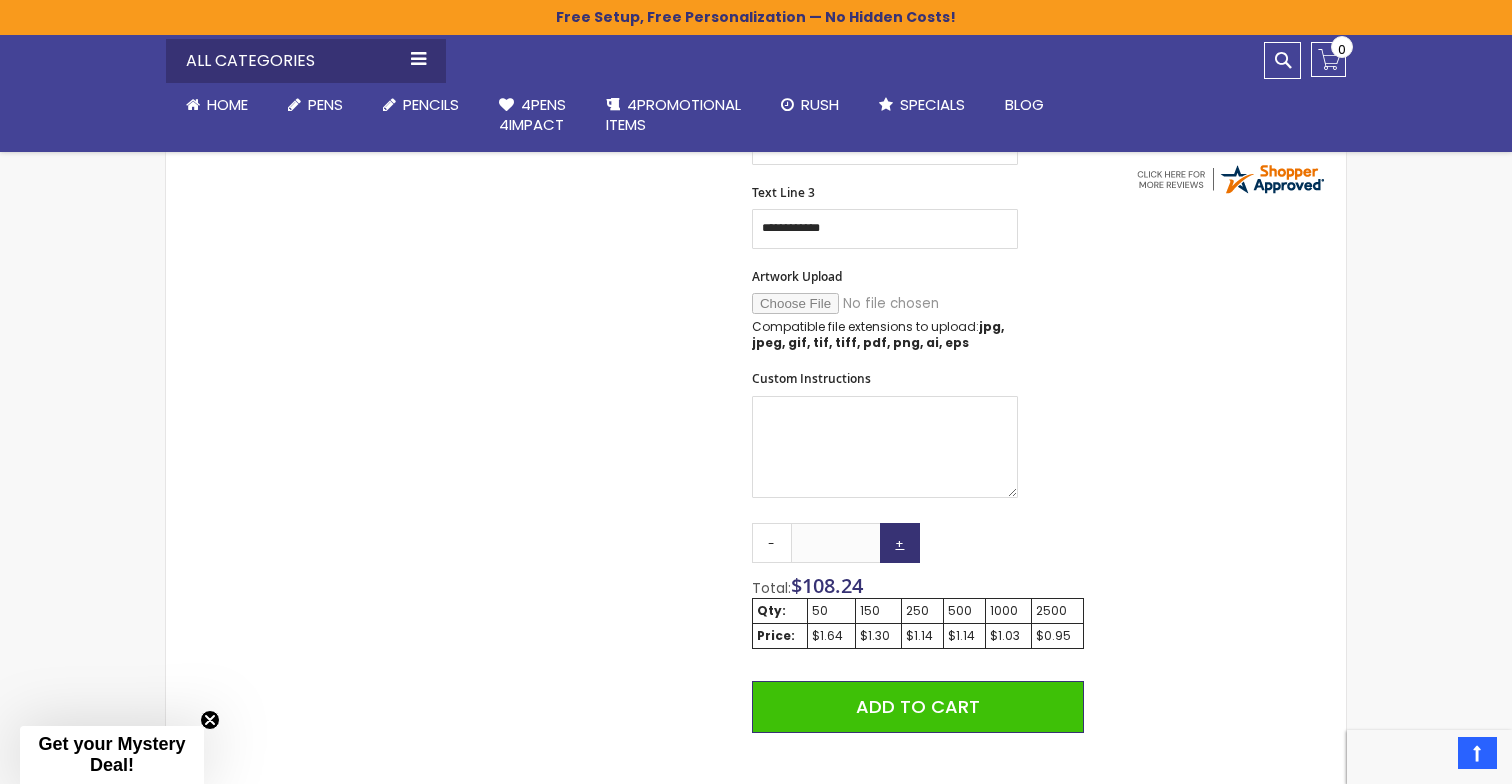 click on "+" at bounding box center (900, 543) 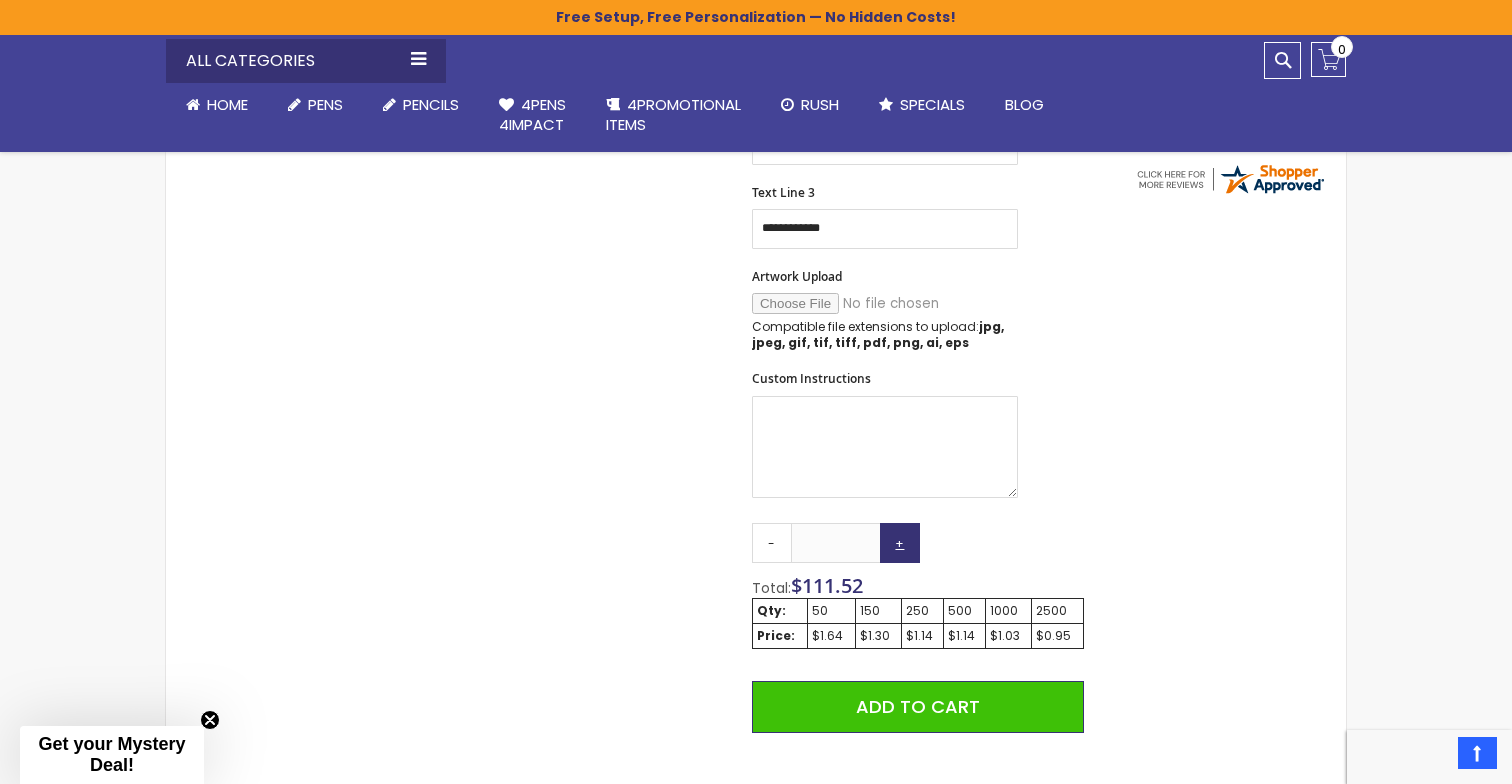 click on "+" at bounding box center [900, 543] 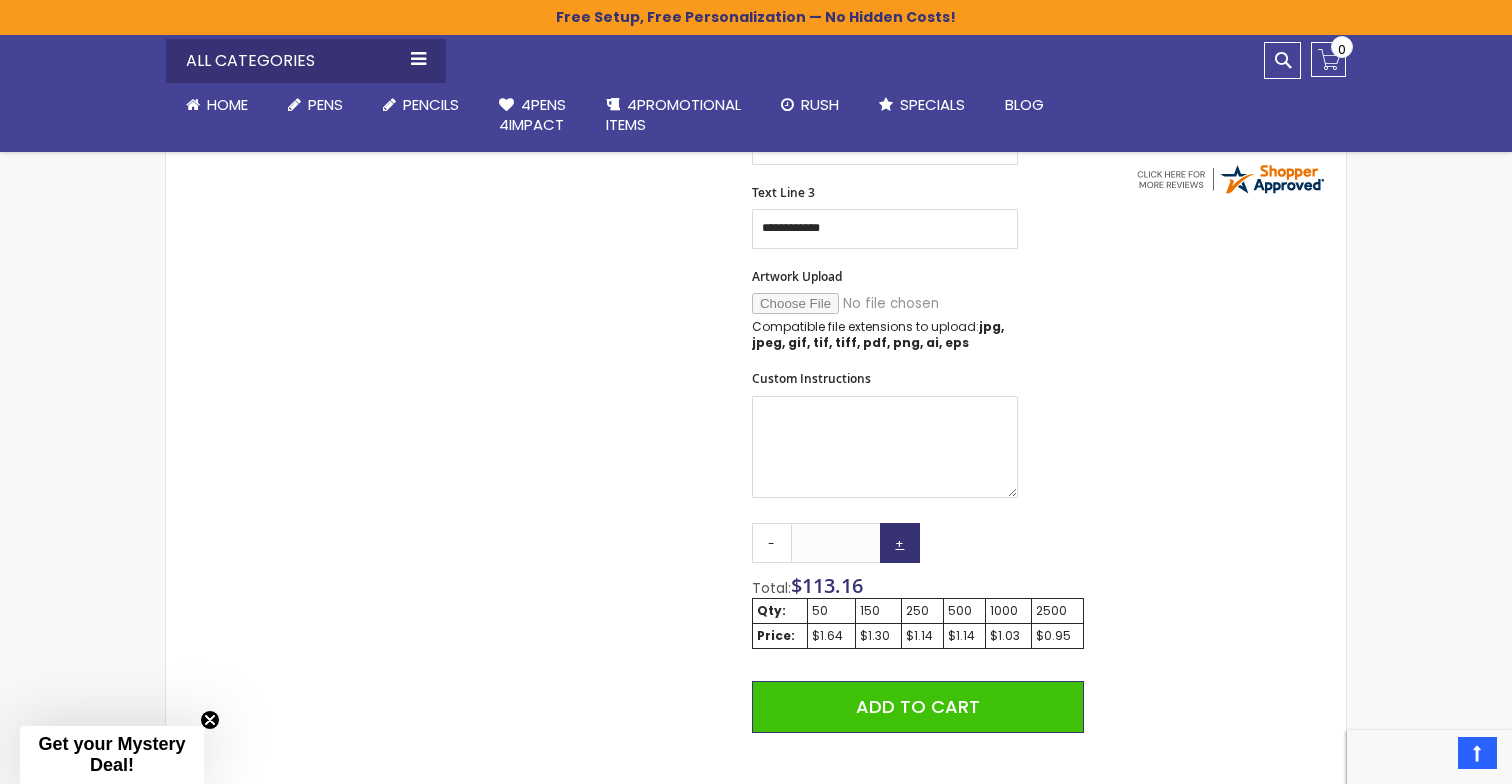 click on "+" at bounding box center [900, 543] 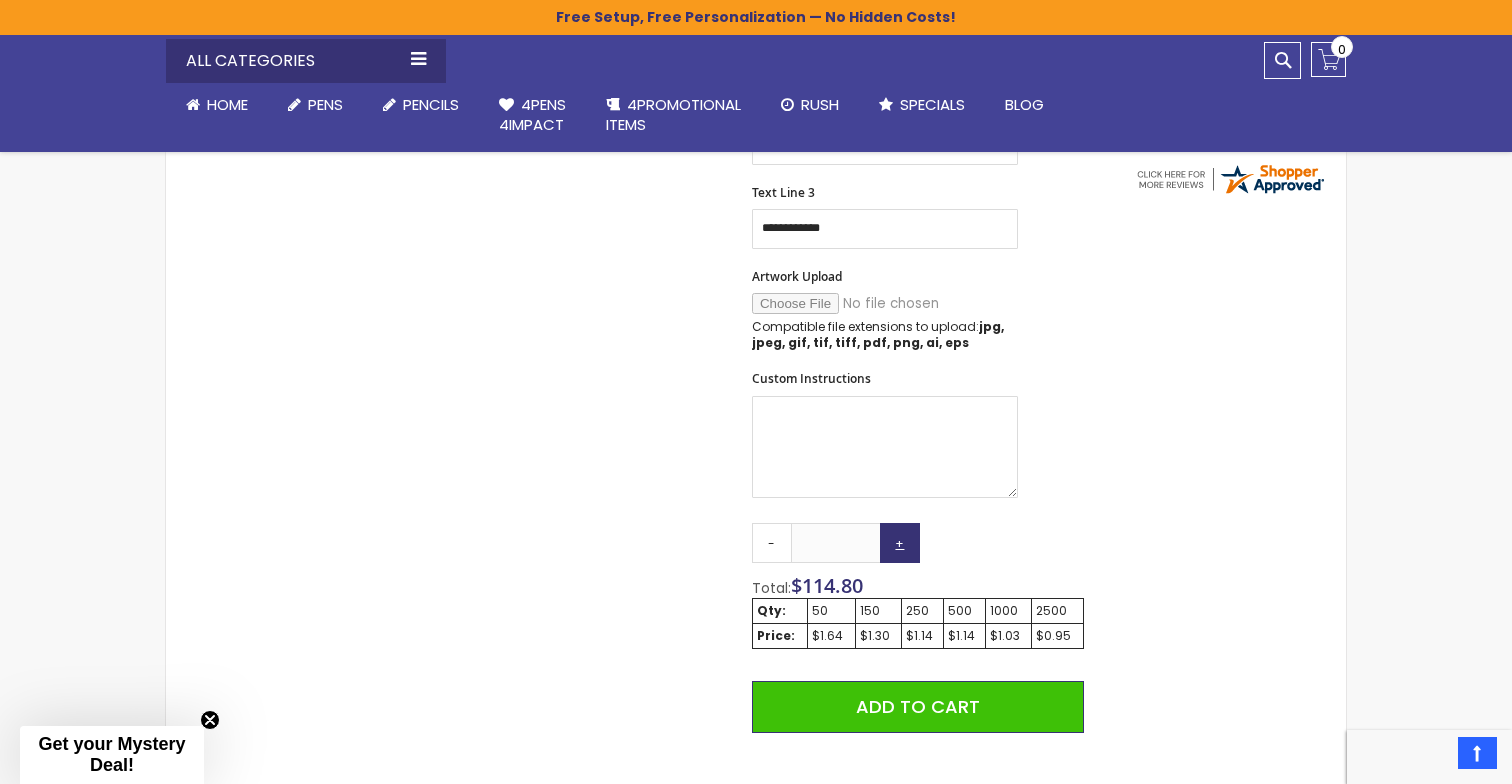 click on "+" at bounding box center (900, 543) 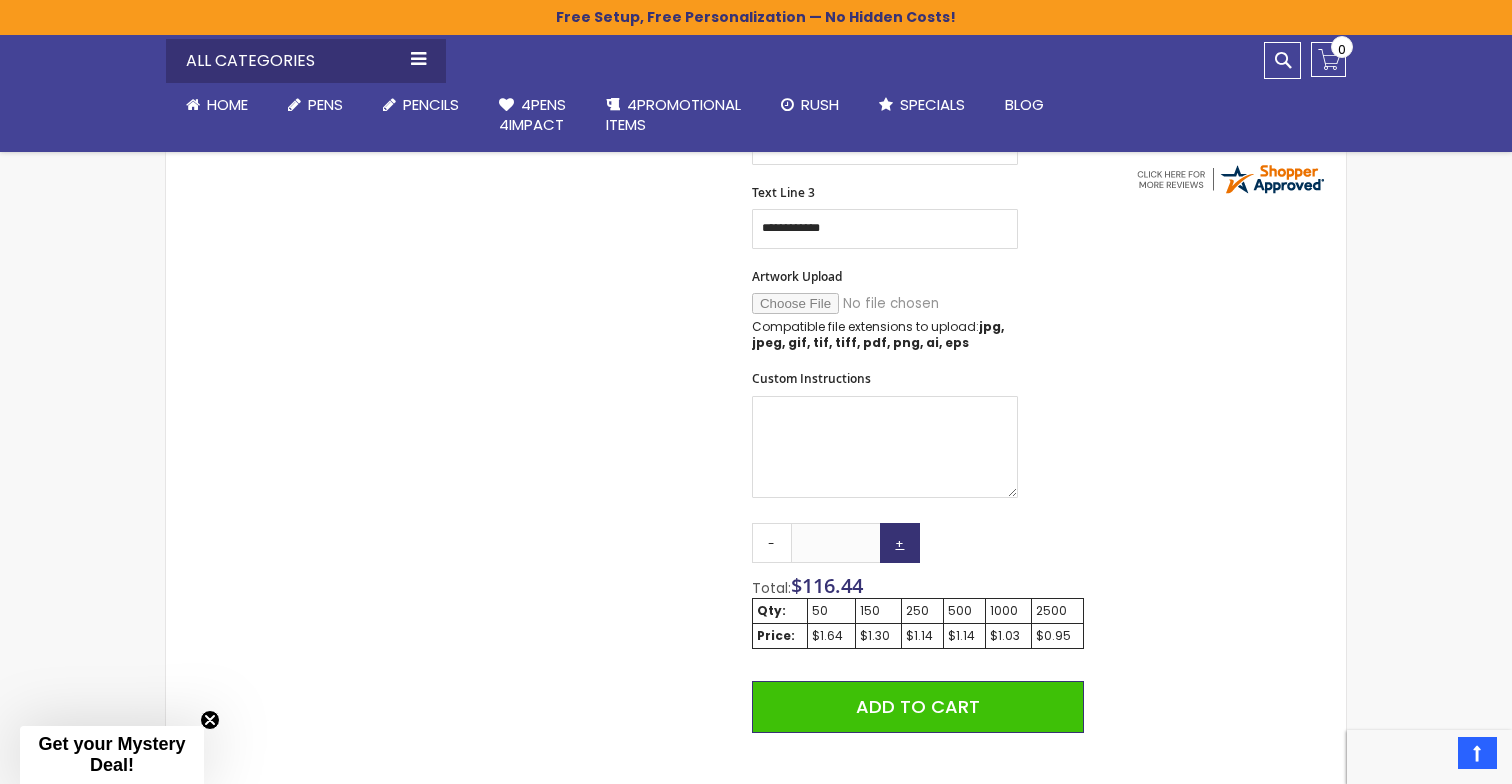click on "+" at bounding box center (900, 543) 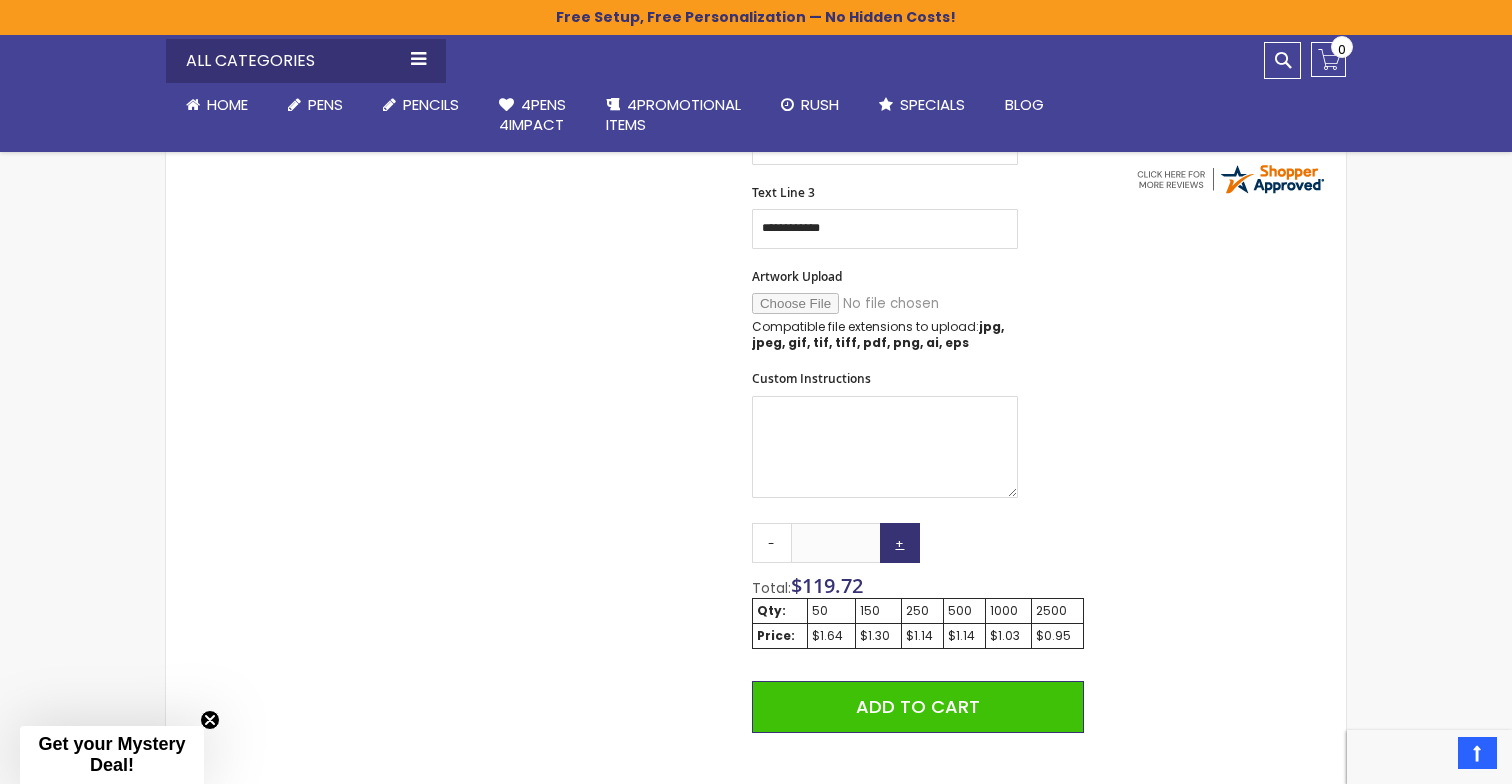 click on "+" at bounding box center [900, 543] 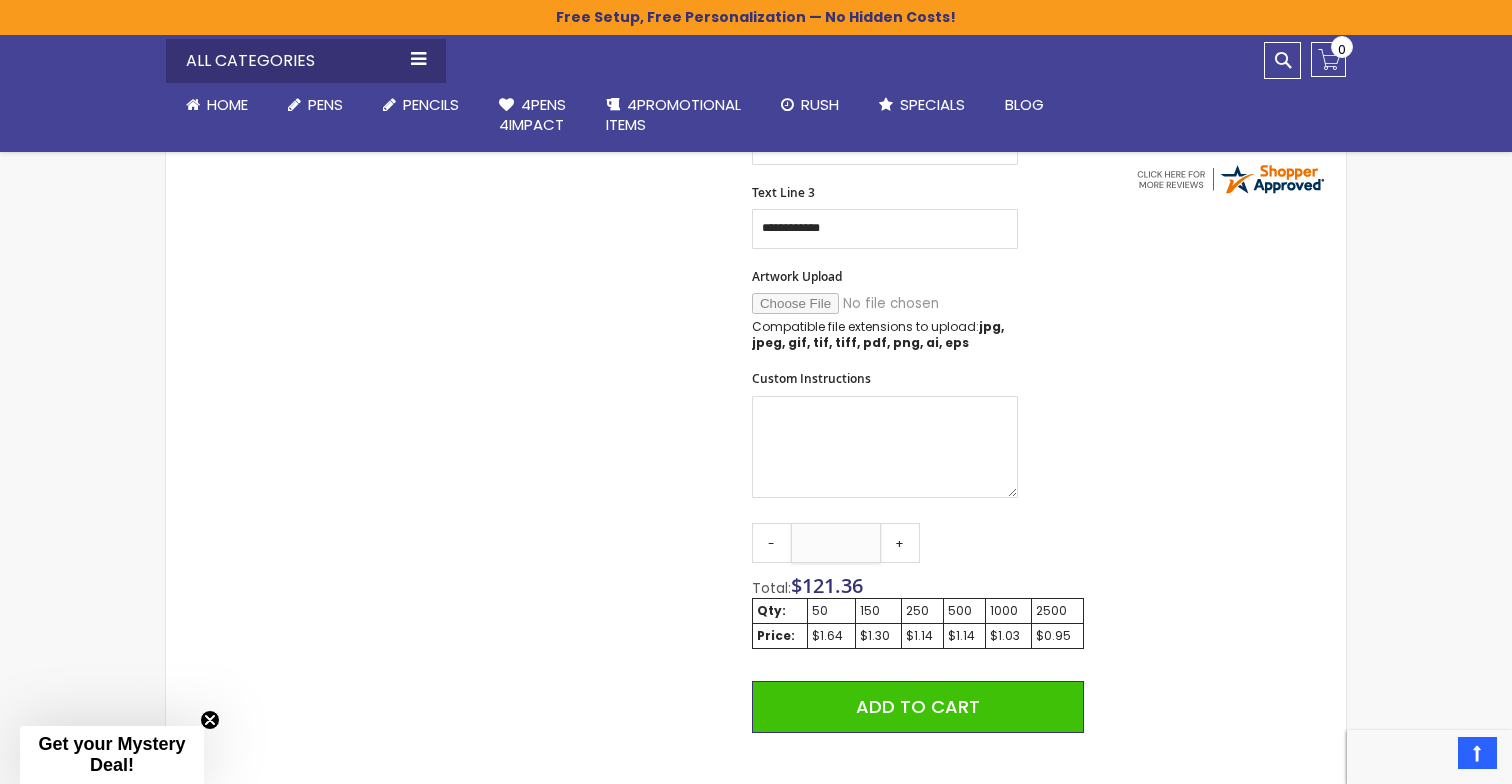drag, startPoint x: 855, startPoint y: 534, endPoint x: 796, endPoint y: 531, distance: 59.07622 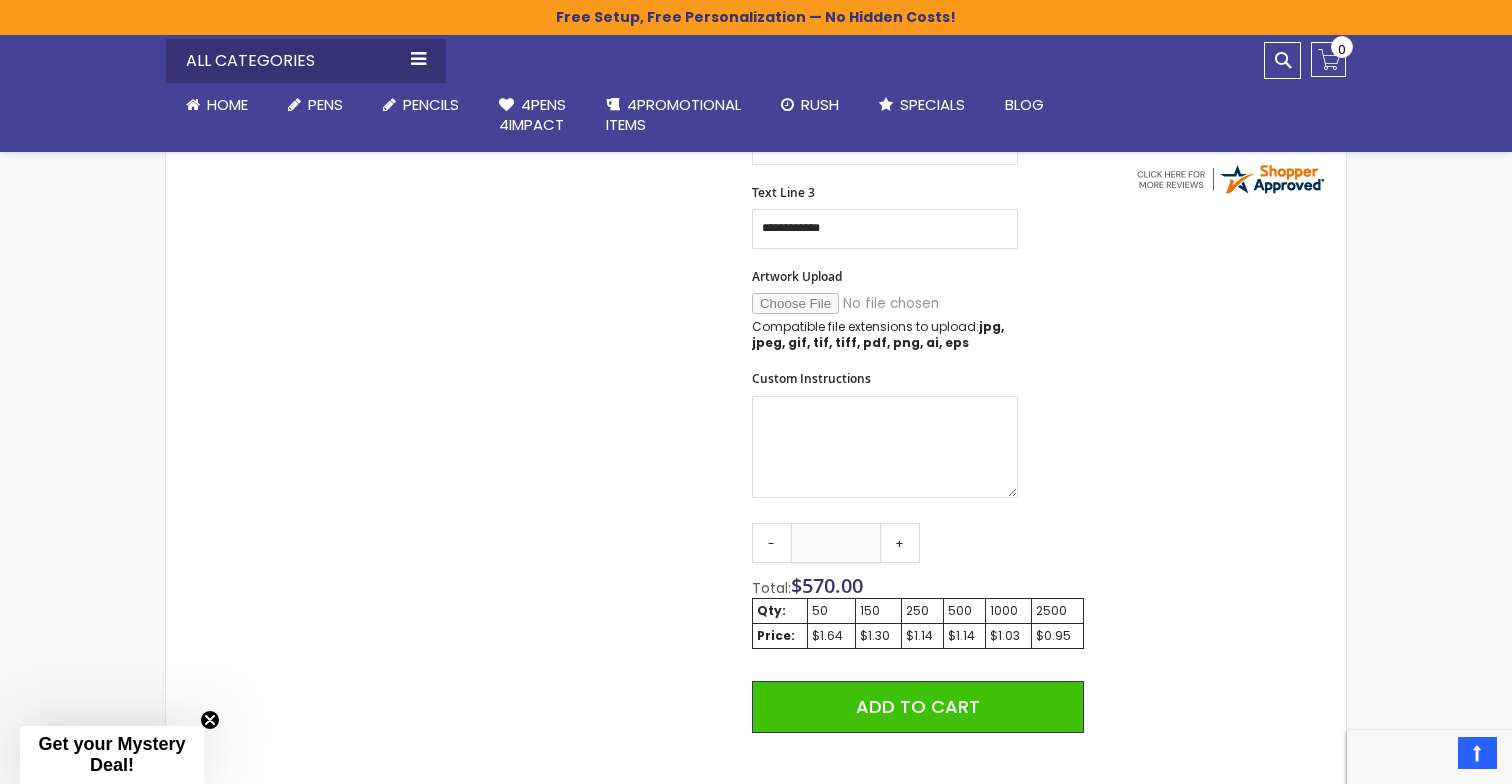 type on "***" 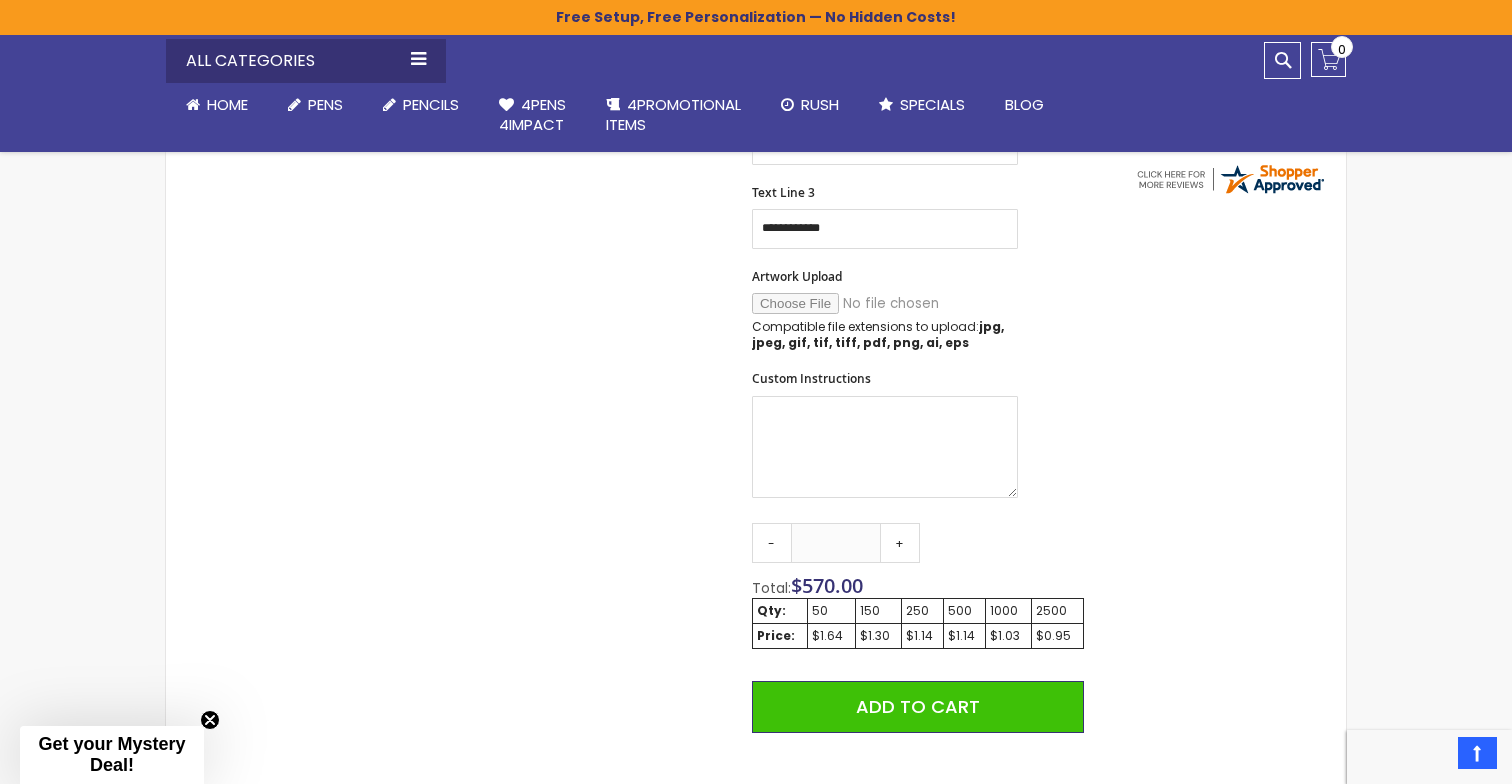 click on "Skip to the end of the images gallery
Skip to the beginning of the images gallery
Cooper Deluxe Metal Pen w/Chrome Trim
SKU
4P-EP-I-50A
Be the first to review this product
In stock
Only  %1  left
$0.95" at bounding box center [635, 347] 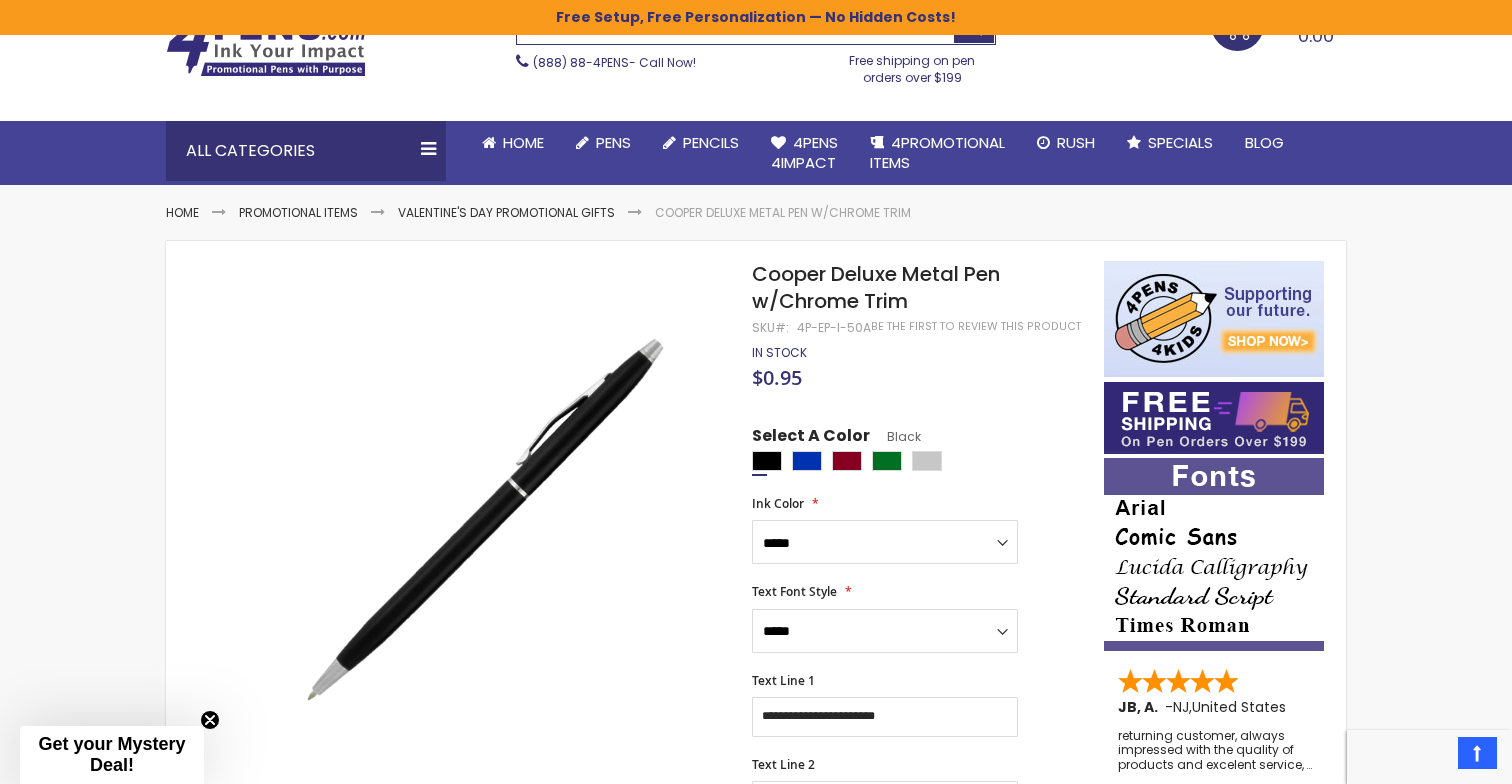 scroll, scrollTop: 101, scrollLeft: 0, axis: vertical 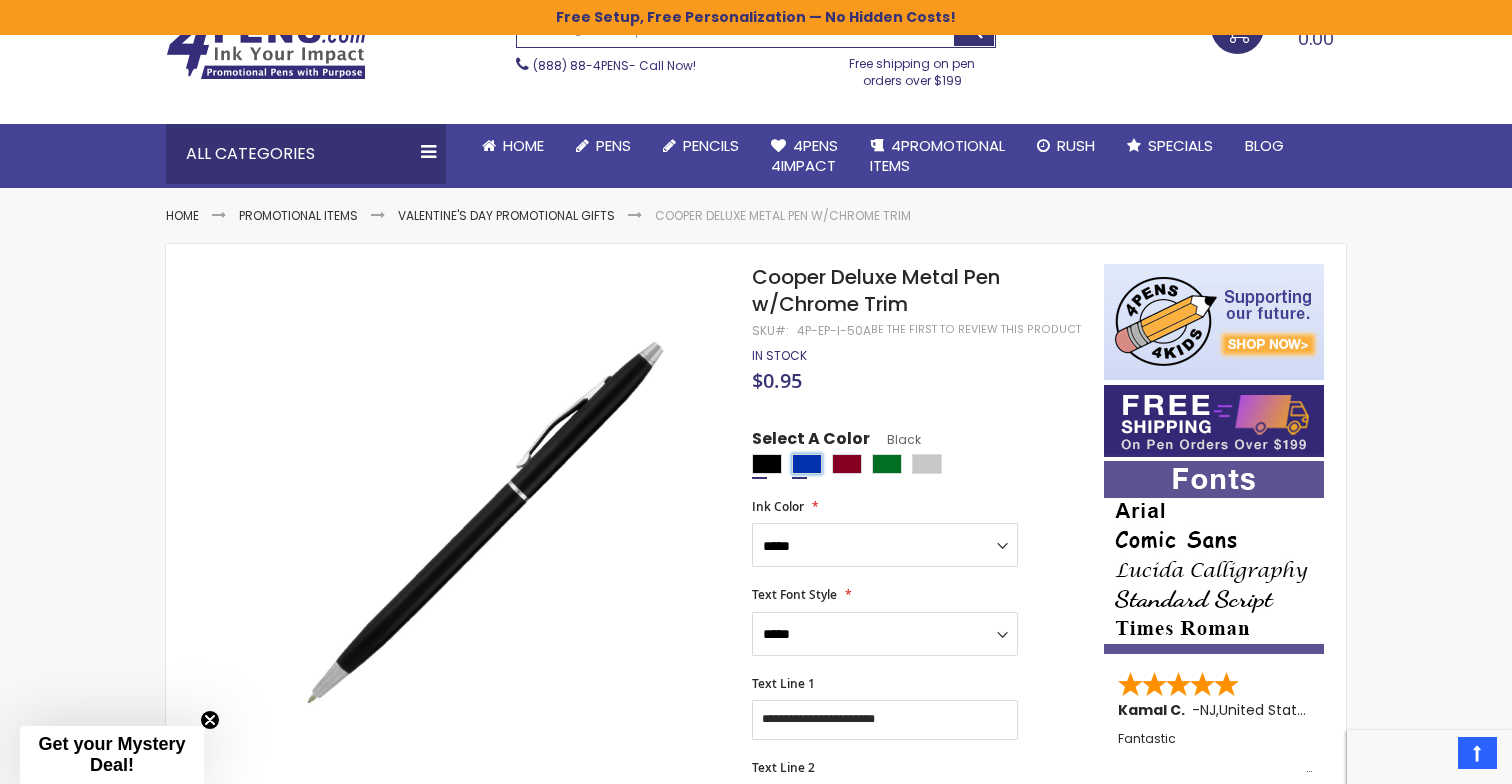 click at bounding box center [807, 464] 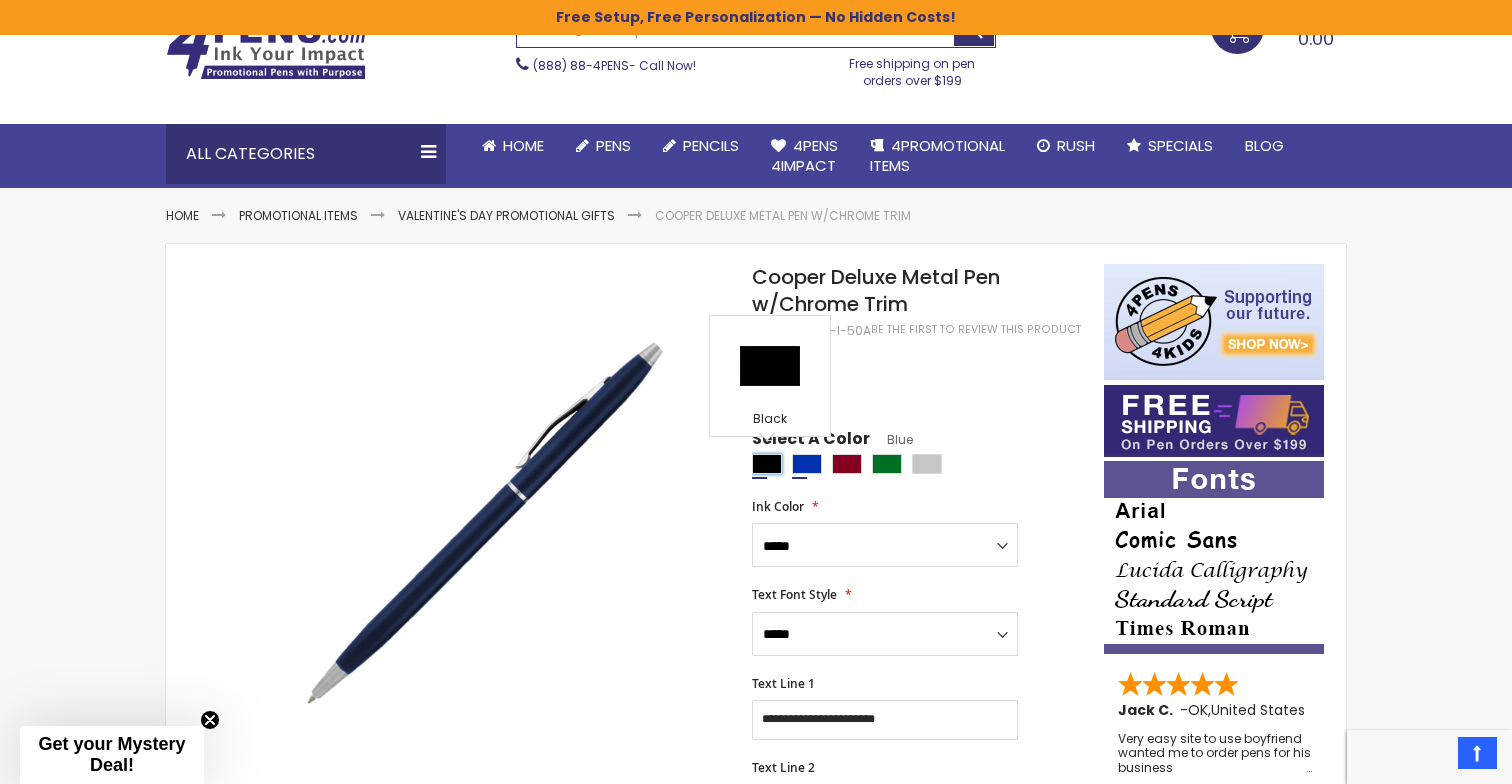 click at bounding box center [767, 464] 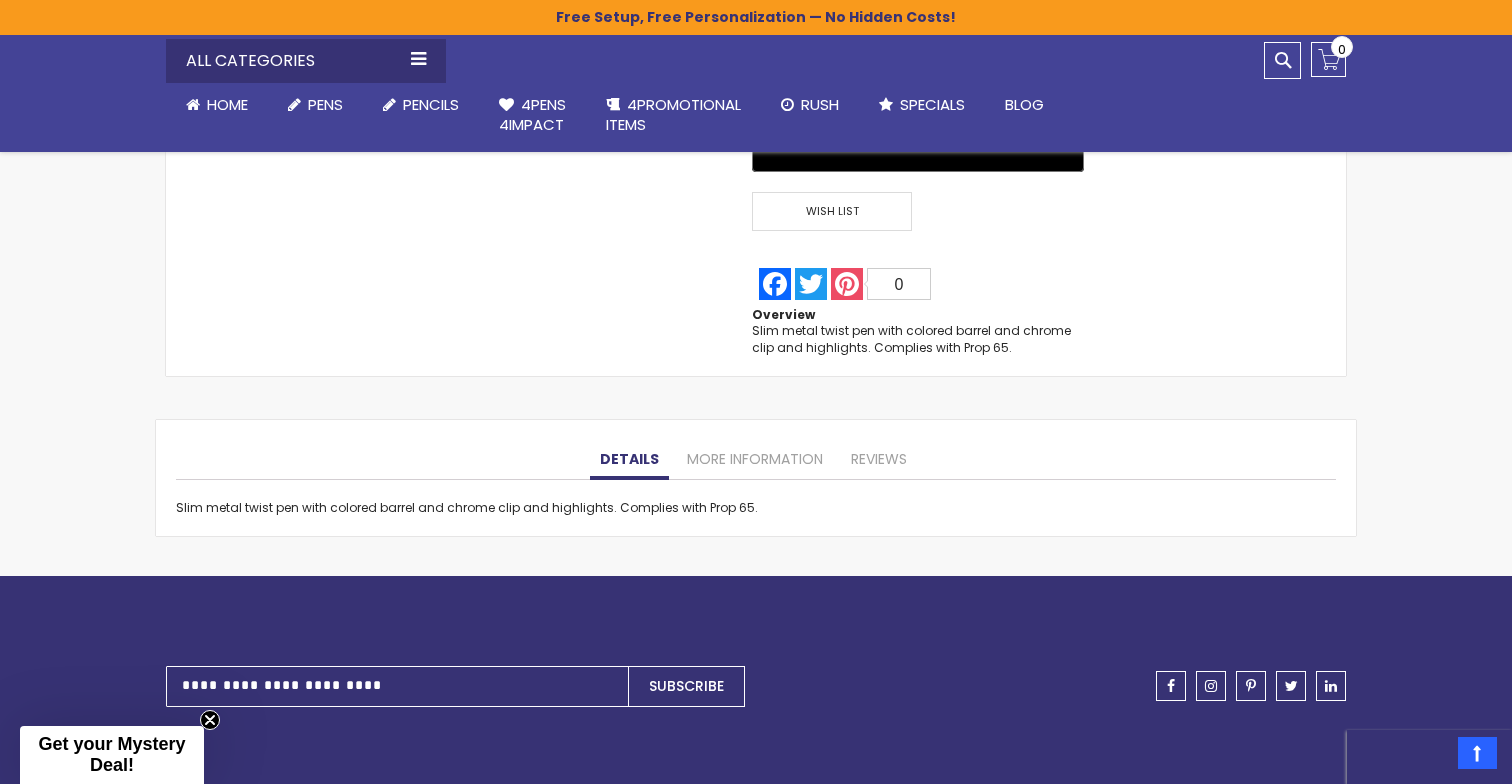 scroll, scrollTop: 1526, scrollLeft: 0, axis: vertical 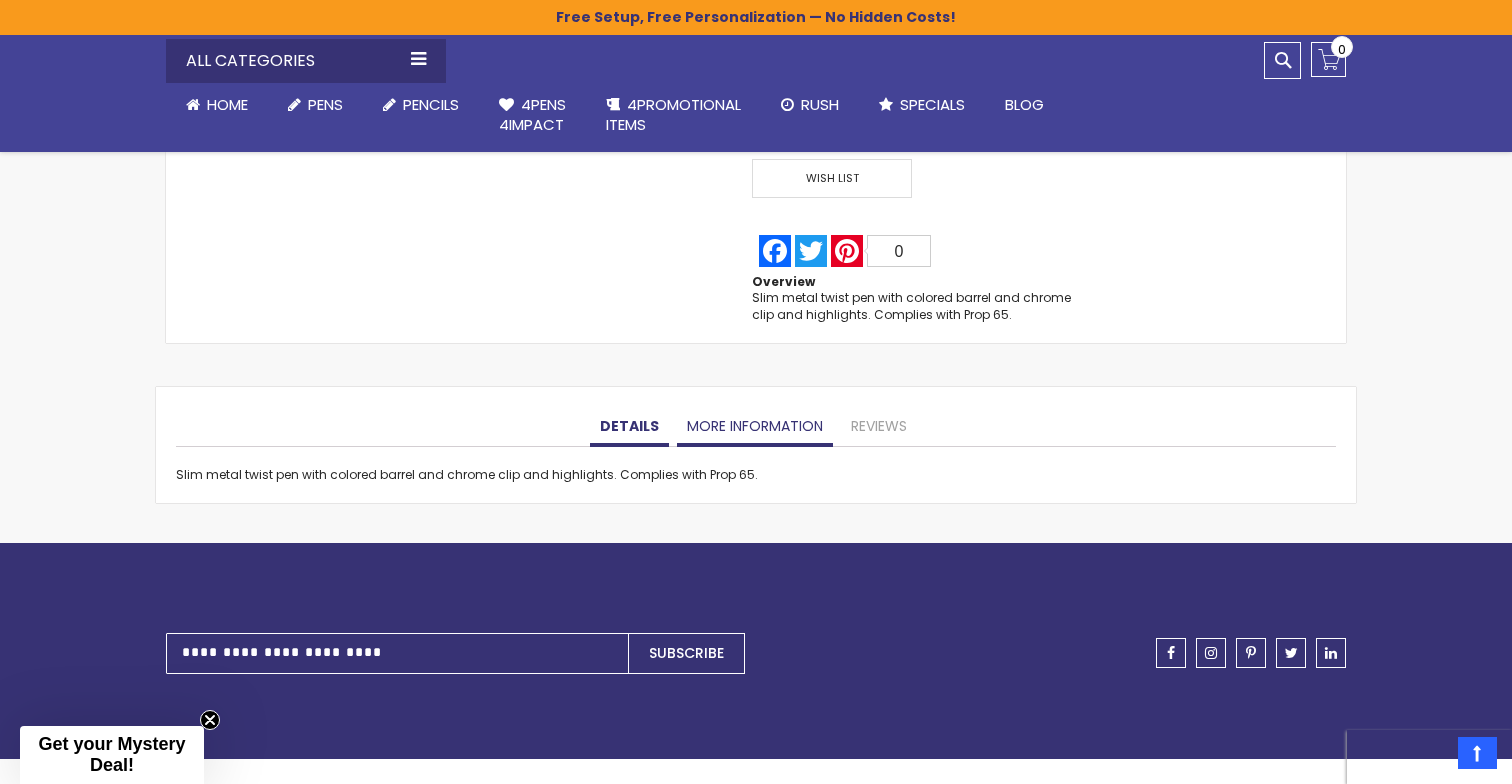 click on "More Information" at bounding box center [755, 427] 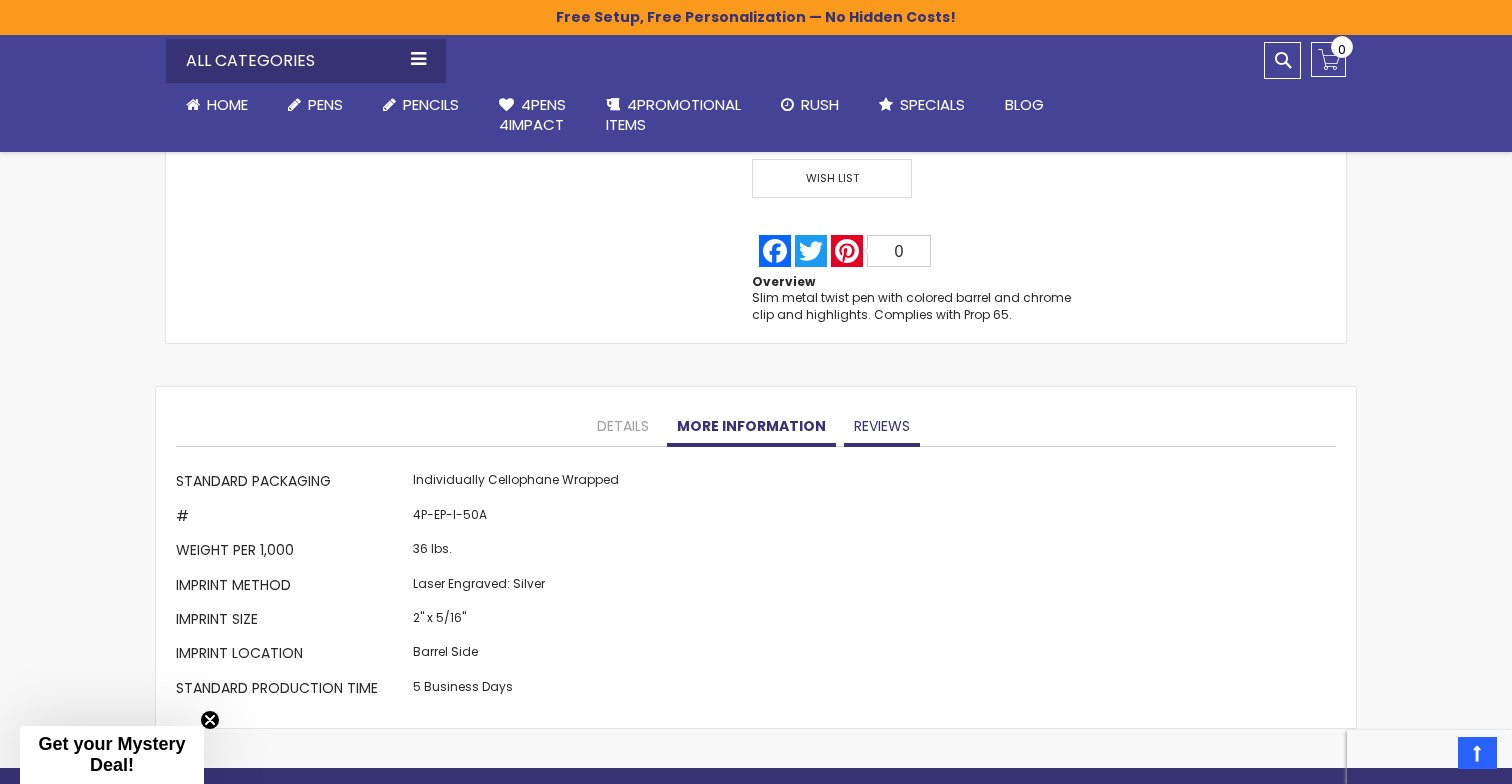 click on "Reviews" at bounding box center (882, 427) 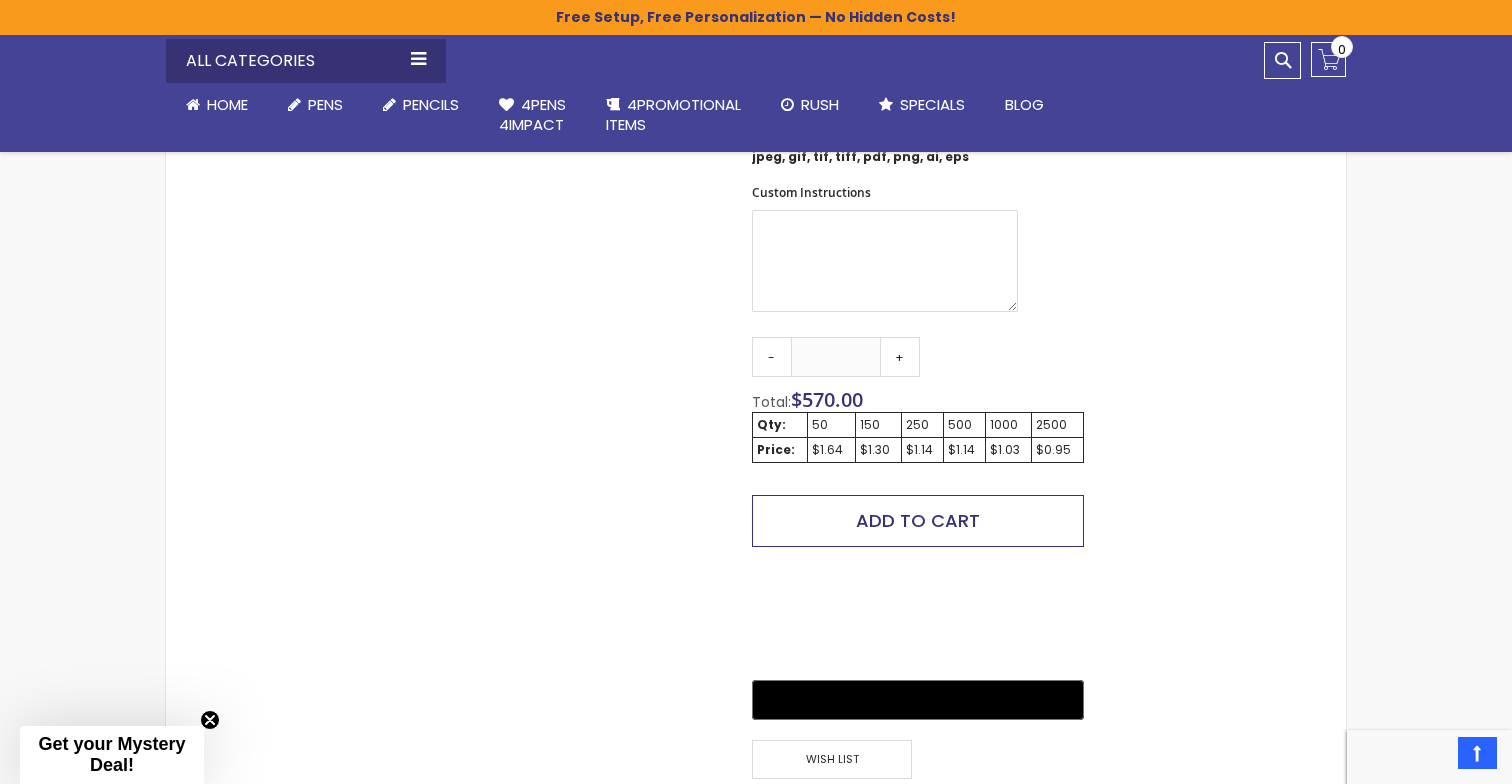 click on "Add to Cart" at bounding box center (918, 521) 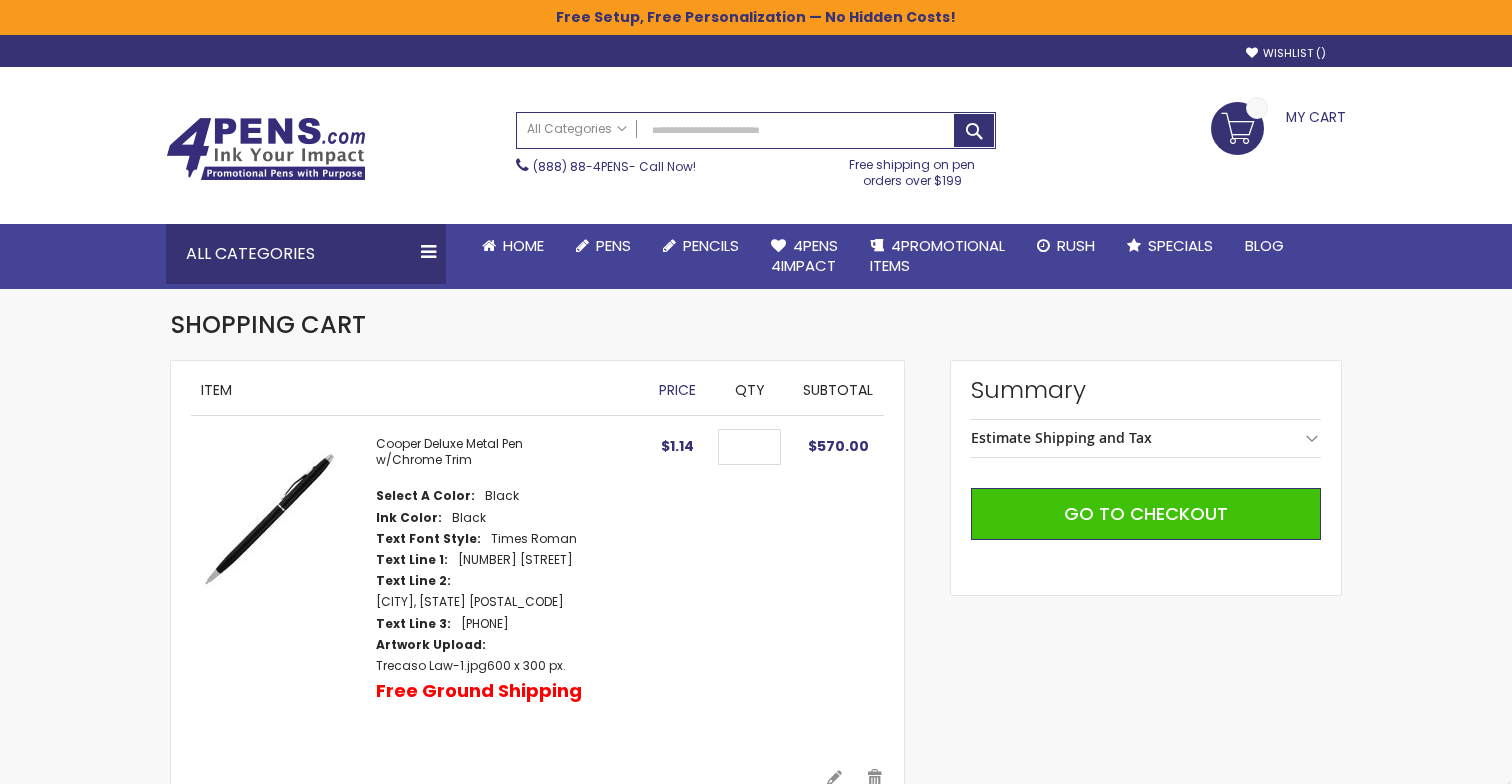 scroll, scrollTop: 0, scrollLeft: 0, axis: both 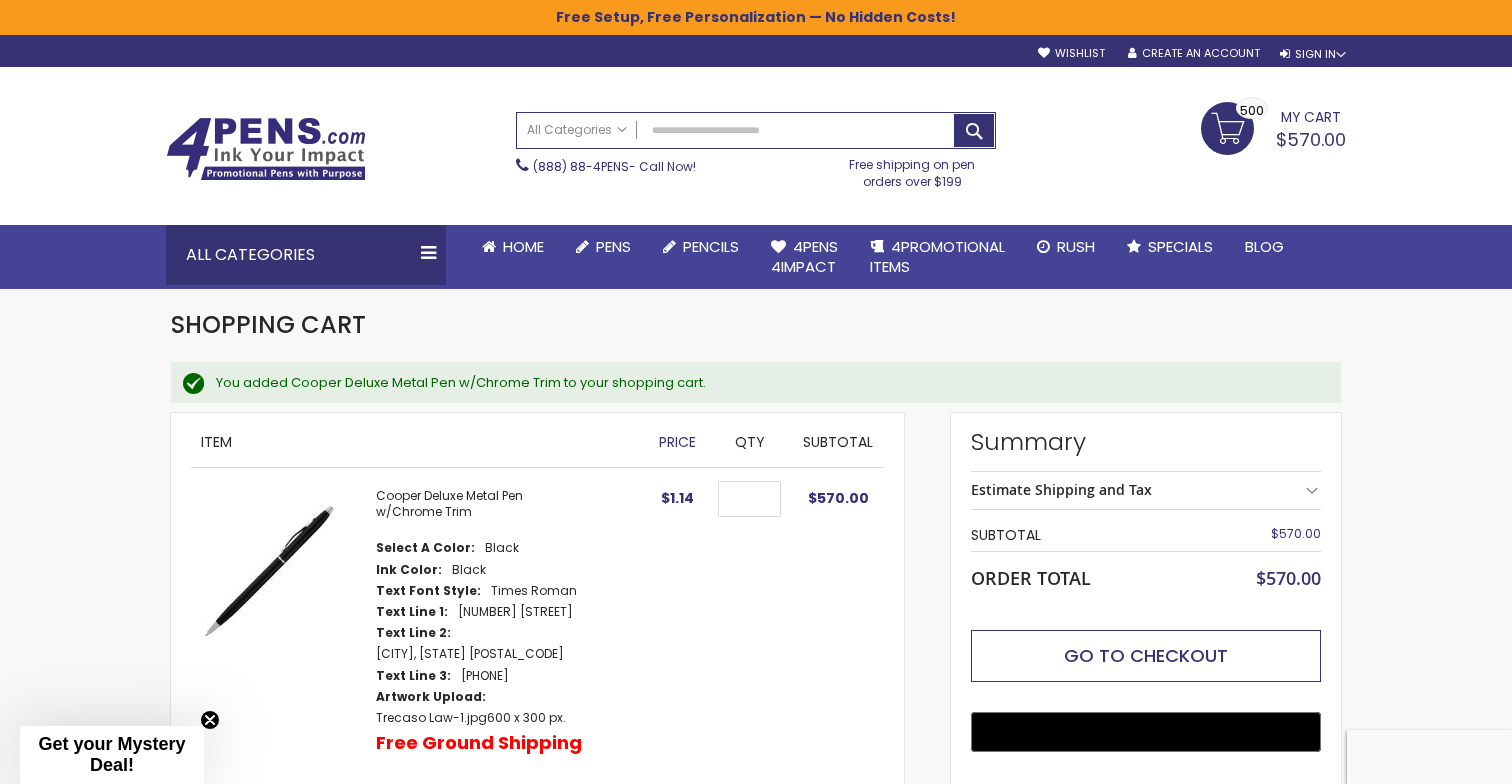 click on "Go to Checkout" at bounding box center (1146, 656) 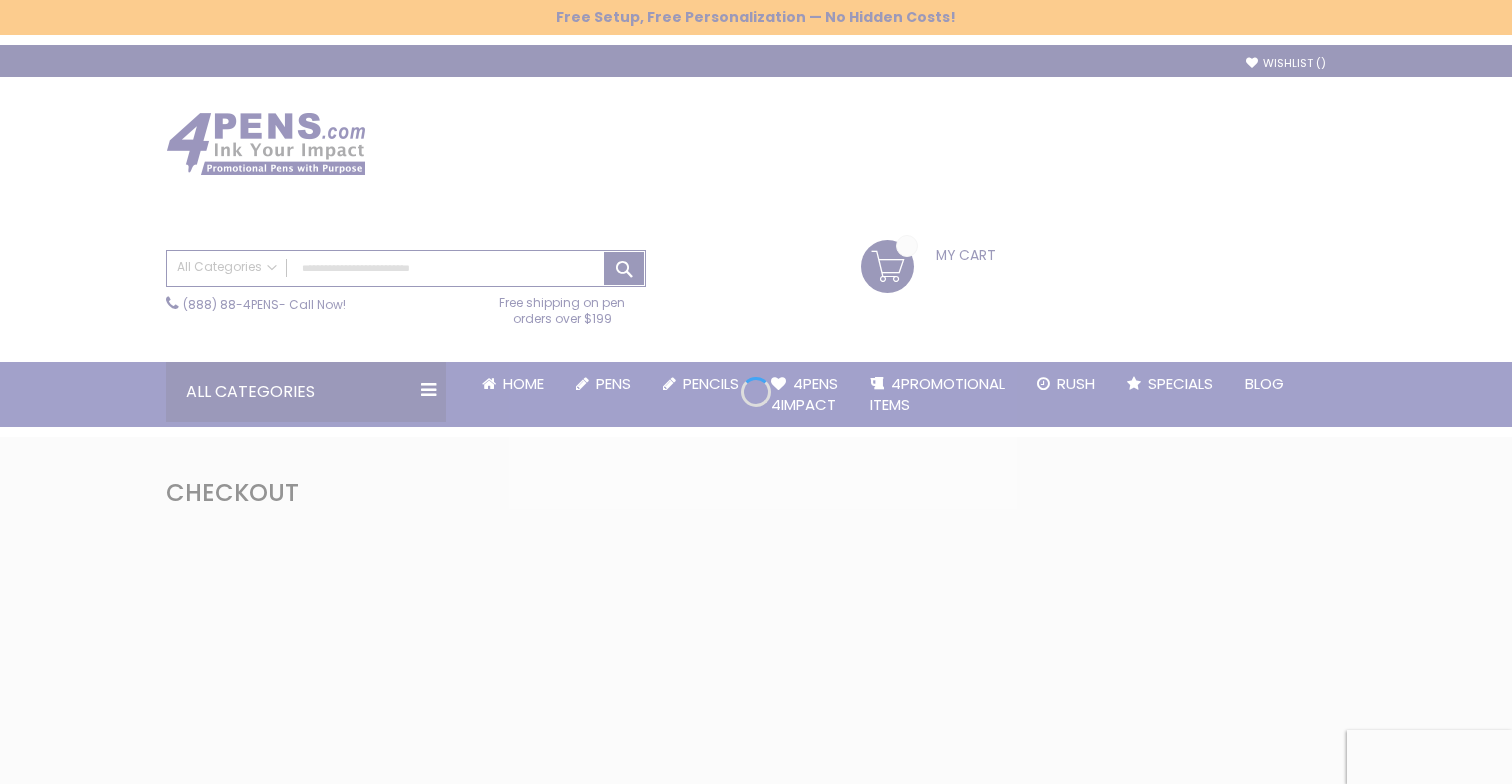 scroll, scrollTop: 0, scrollLeft: 0, axis: both 